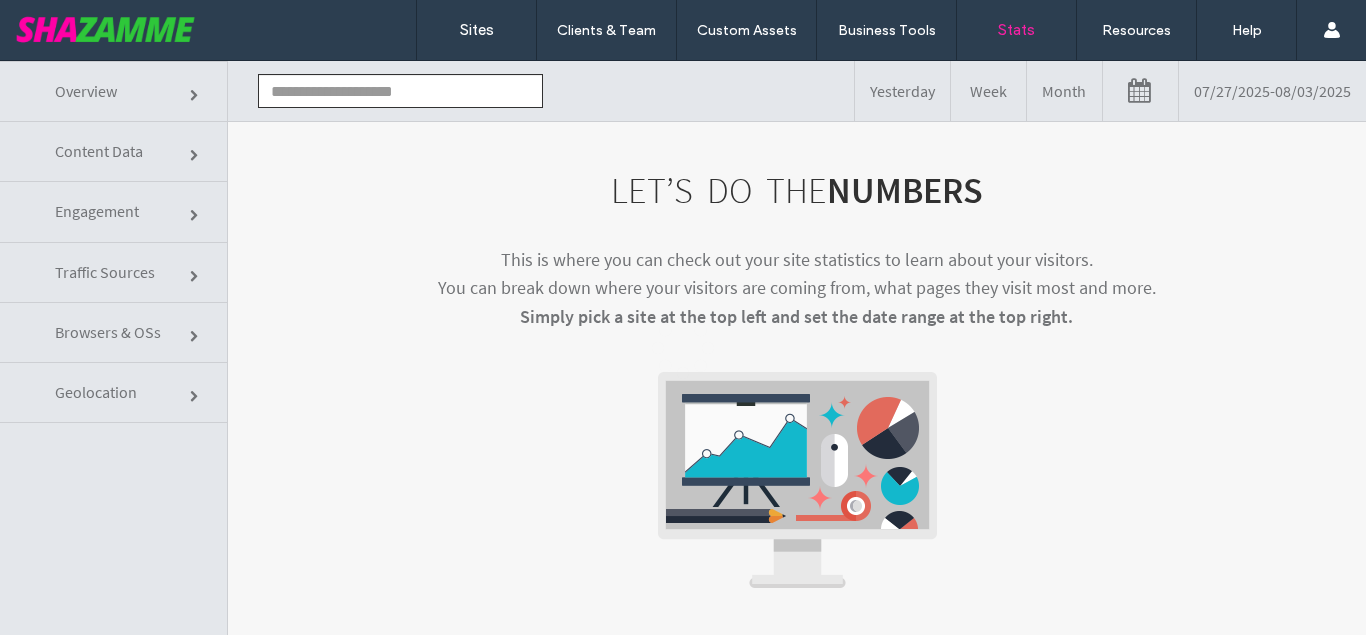 scroll, scrollTop: 0, scrollLeft: 0, axis: both 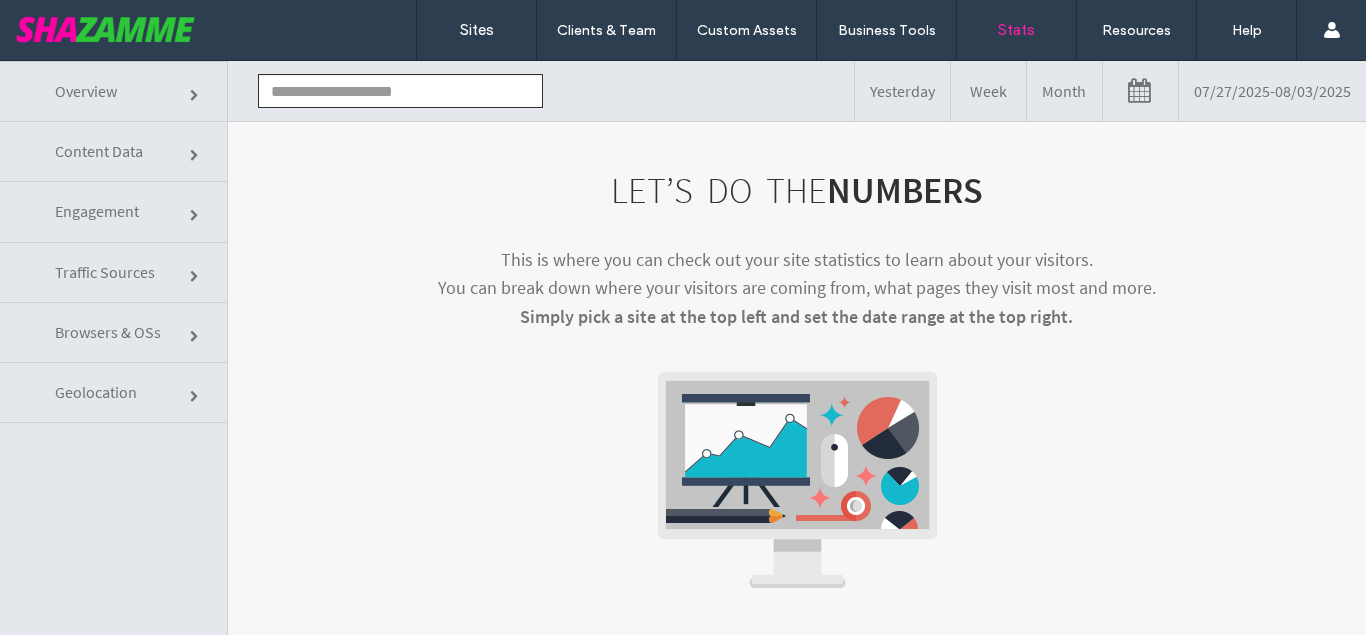 click 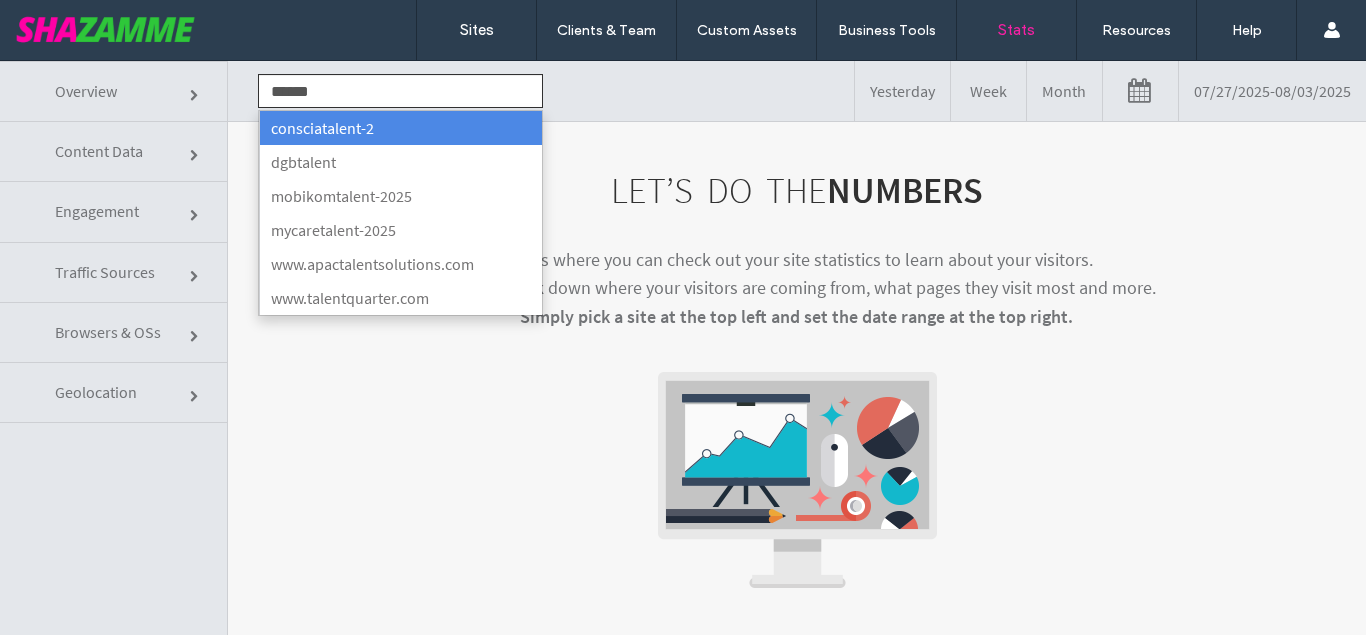 drag, startPoint x: 391, startPoint y: 89, endPoint x: 252, endPoint y: 86, distance: 139.03236 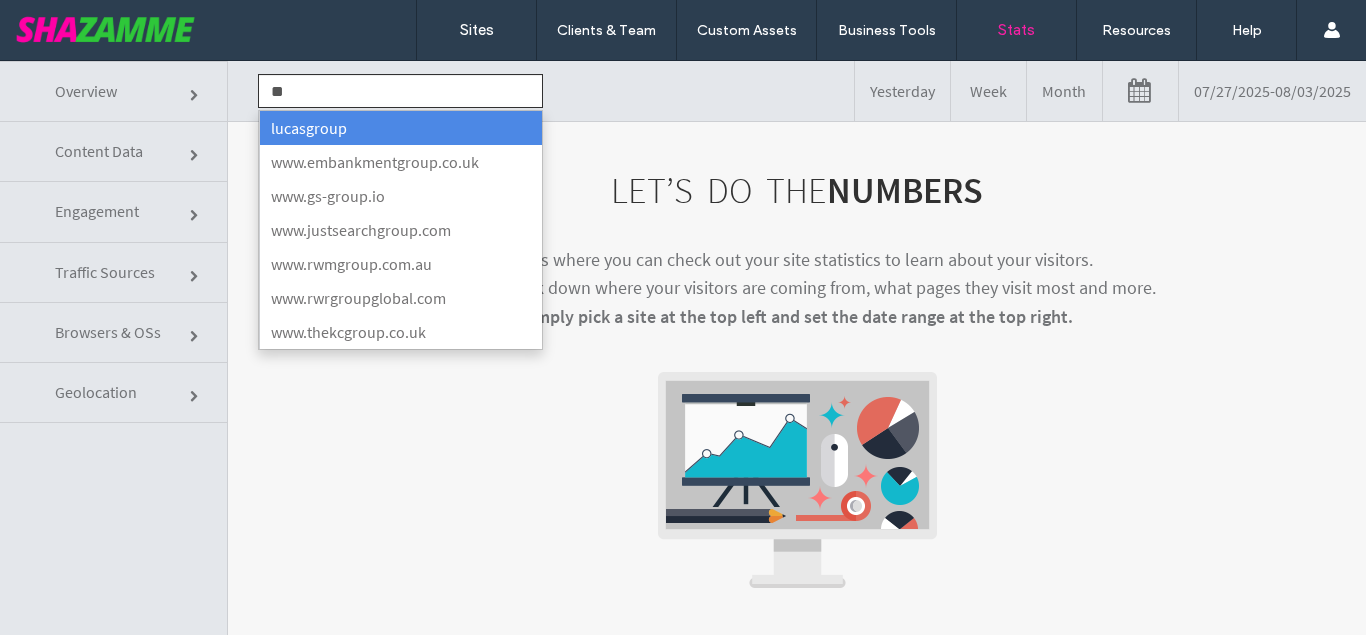 type on "*" 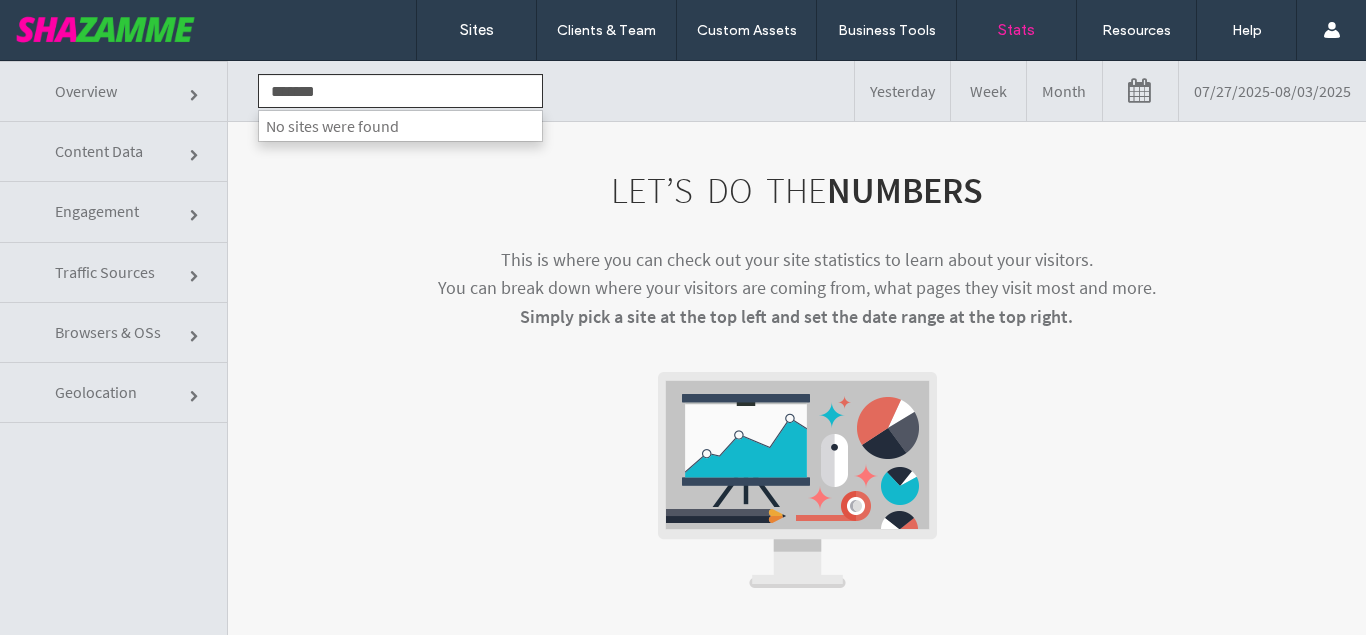 type on "******" 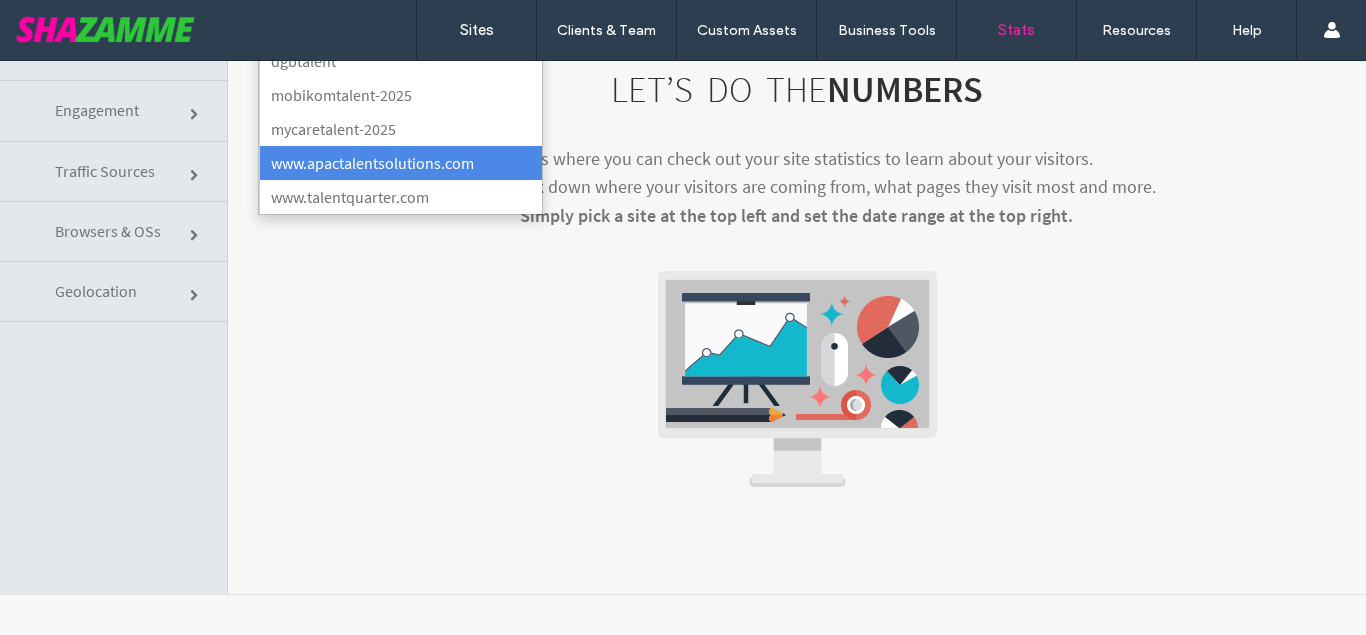 scroll, scrollTop: 0, scrollLeft: 0, axis: both 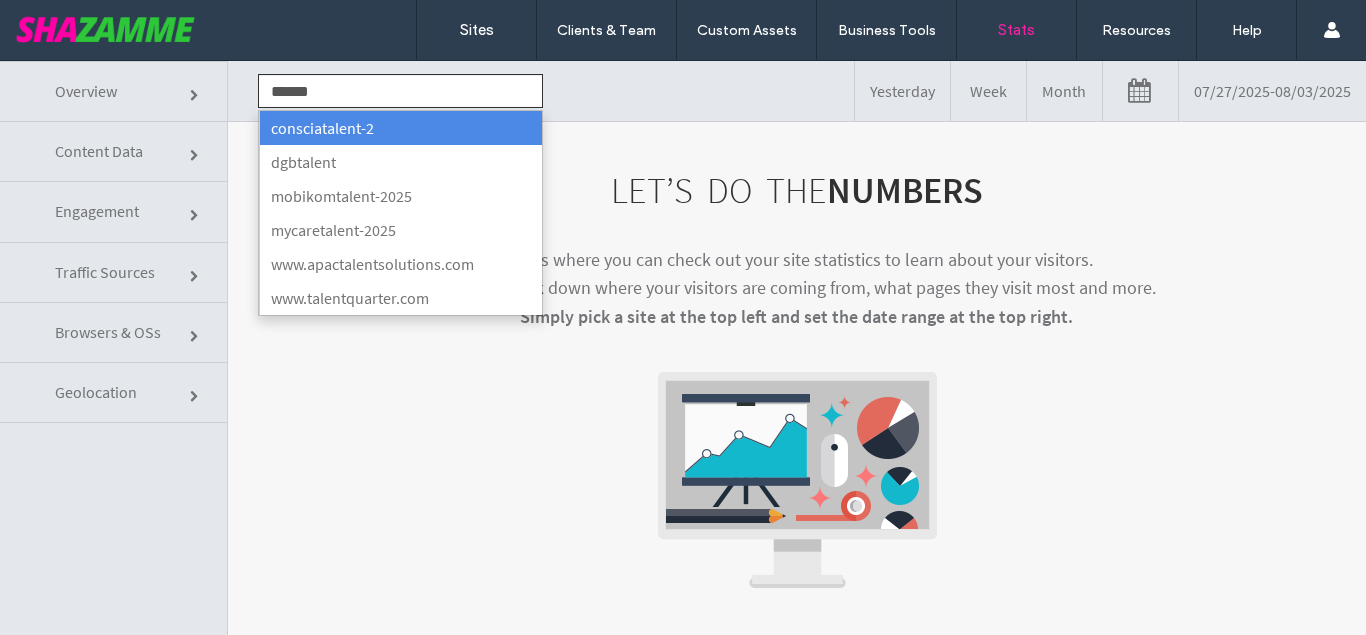drag, startPoint x: 361, startPoint y: 95, endPoint x: 217, endPoint y: 51, distance: 150.57224 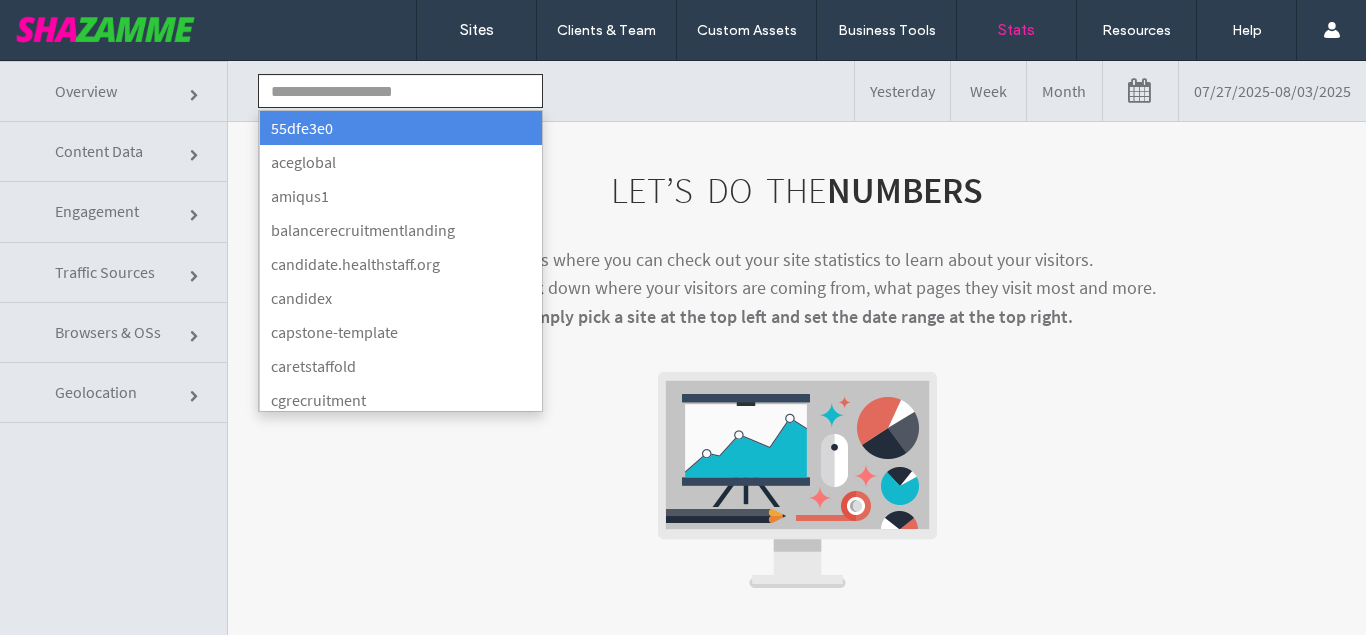 paste on "**********" 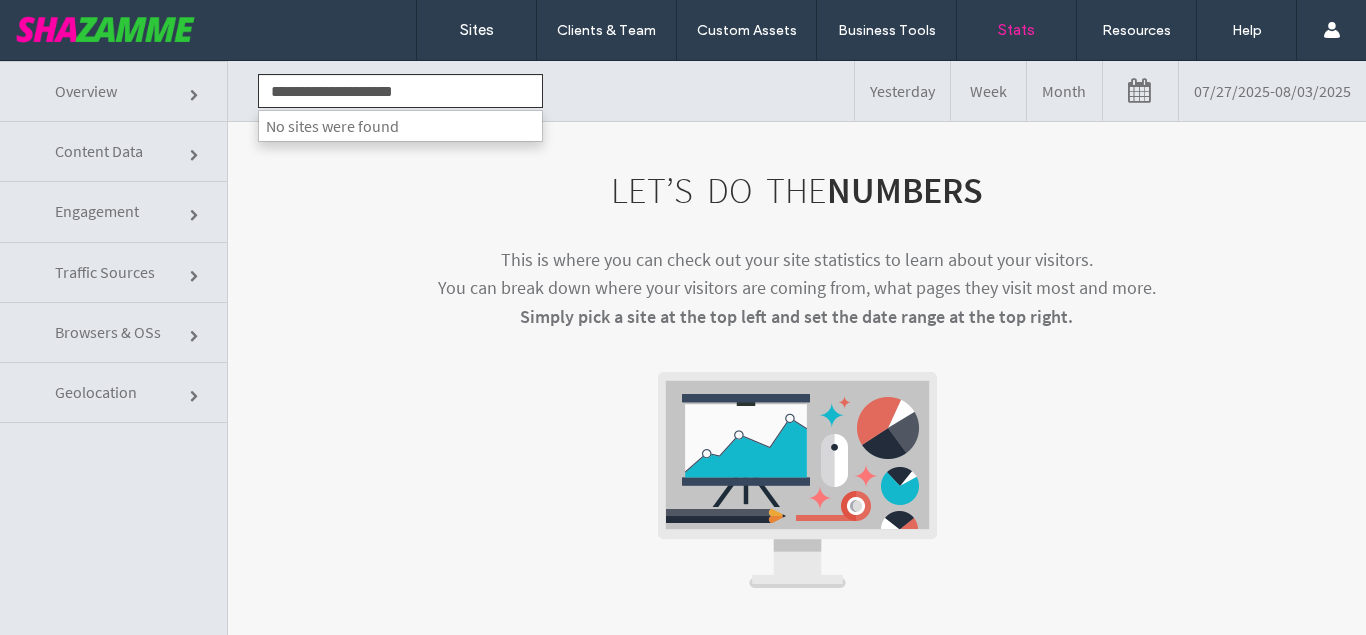 click on "**********" 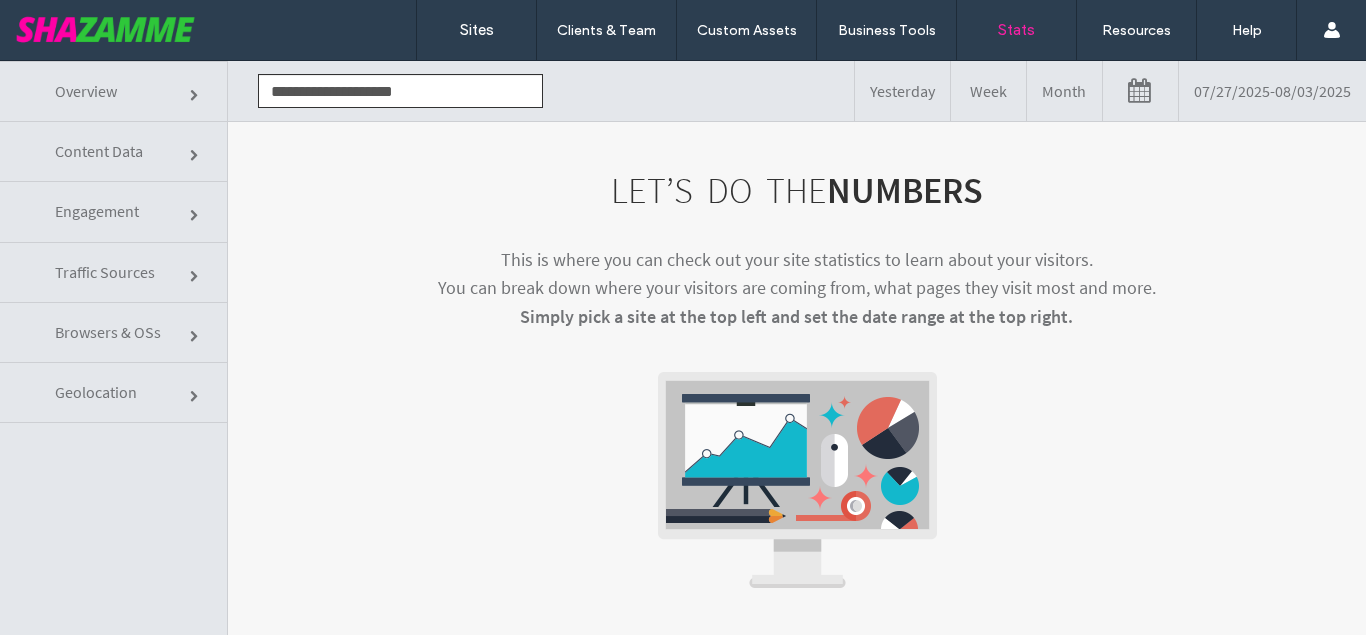 click on "**********" 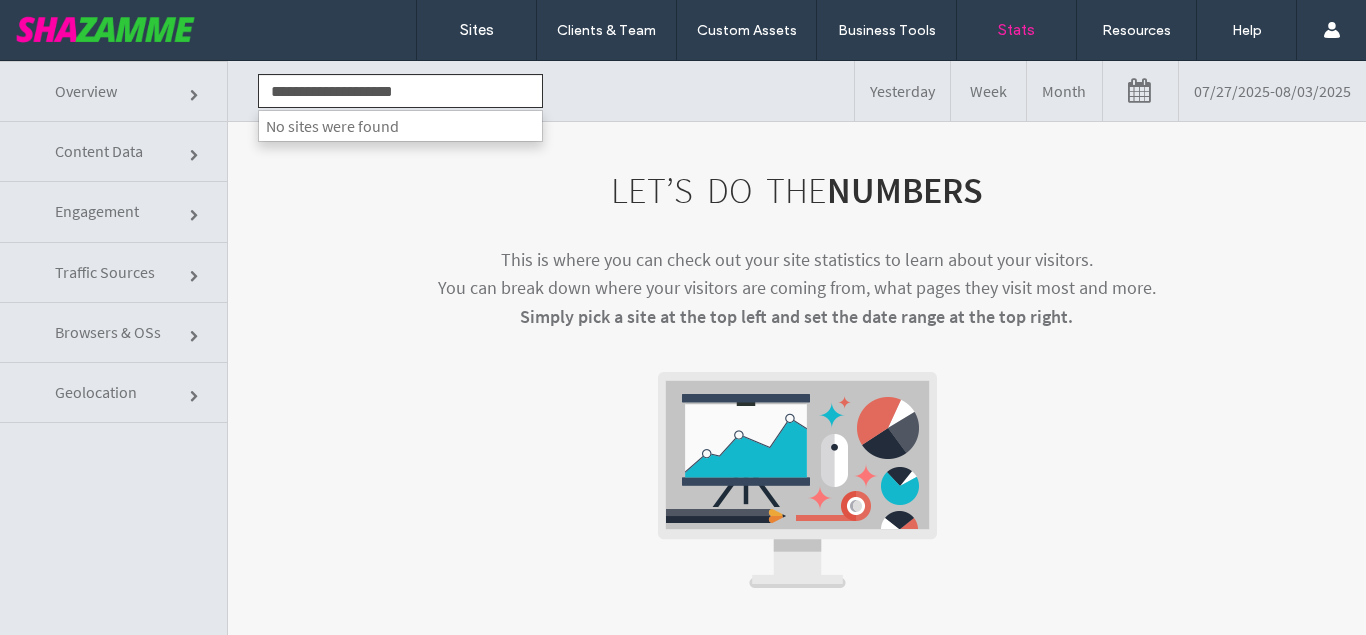 type 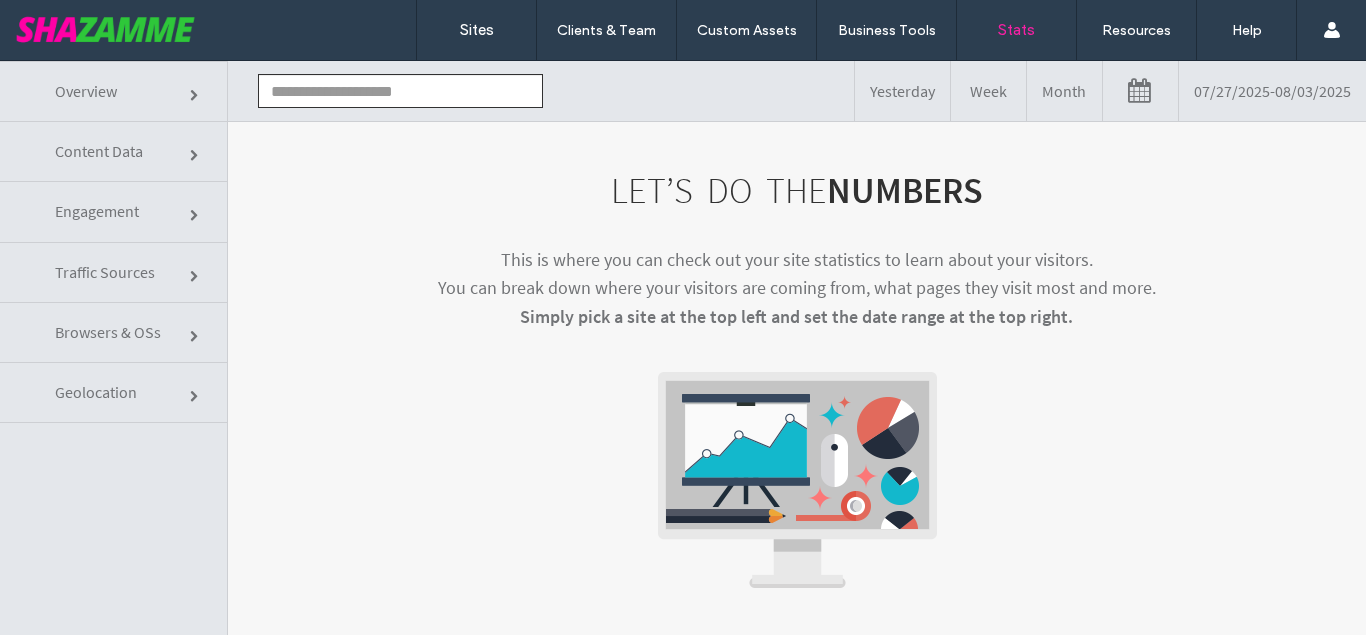 drag, startPoint x: 440, startPoint y: 93, endPoint x: 303, endPoint y: 86, distance: 137.17871 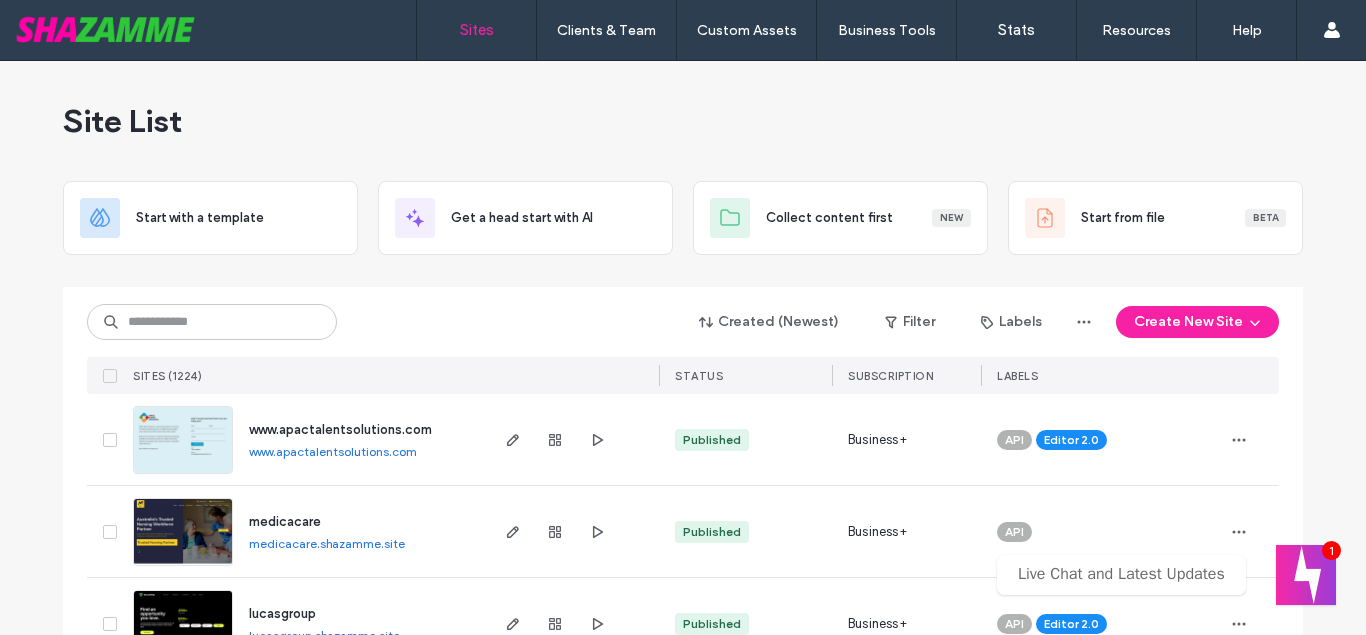 scroll, scrollTop: 0, scrollLeft: 0, axis: both 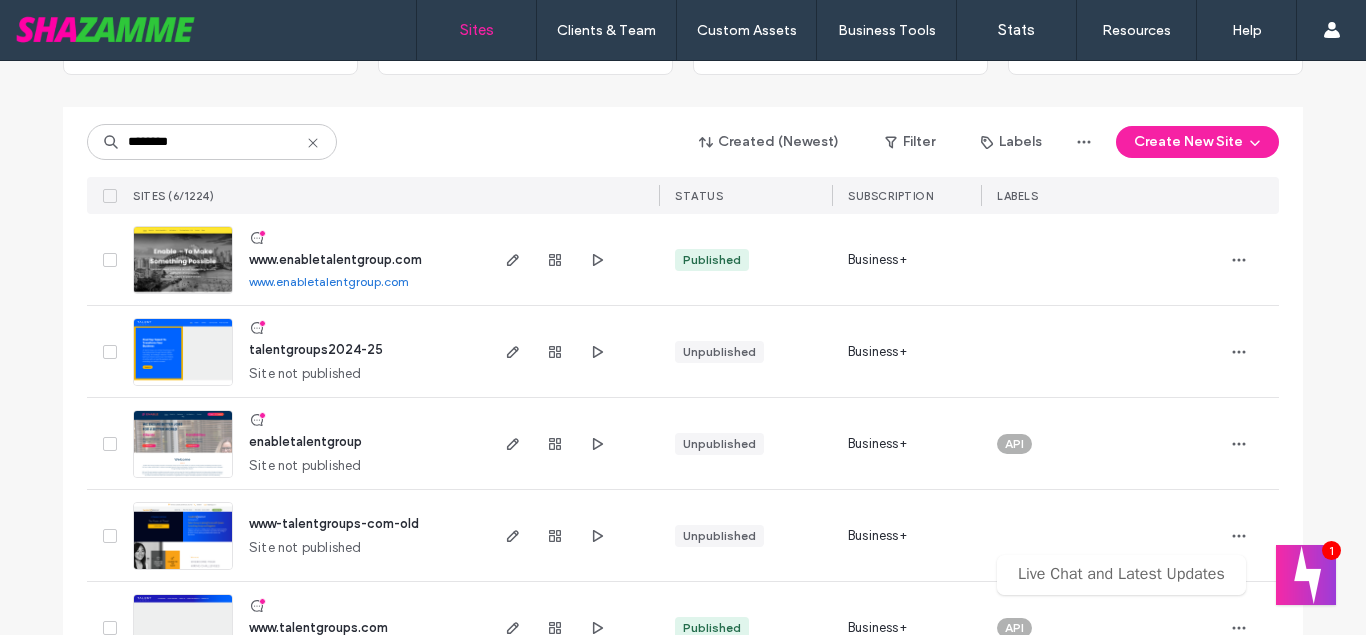 type on "********" 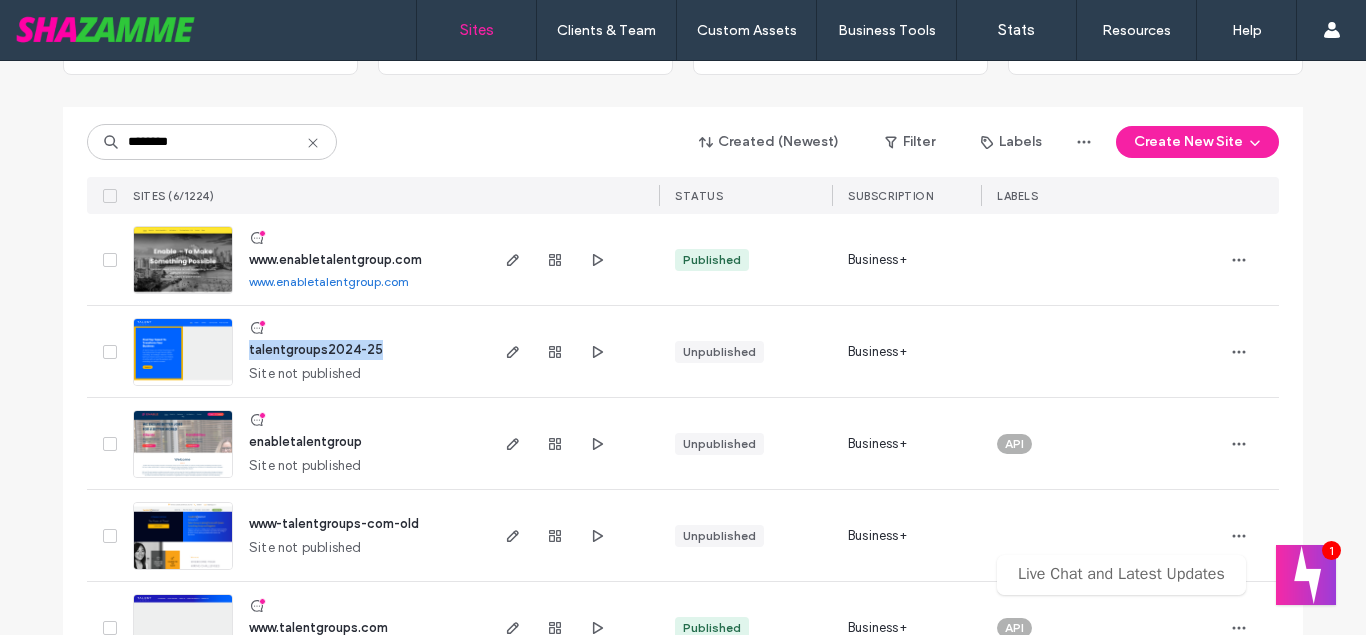 drag, startPoint x: 404, startPoint y: 347, endPoint x: 234, endPoint y: 360, distance: 170.49634 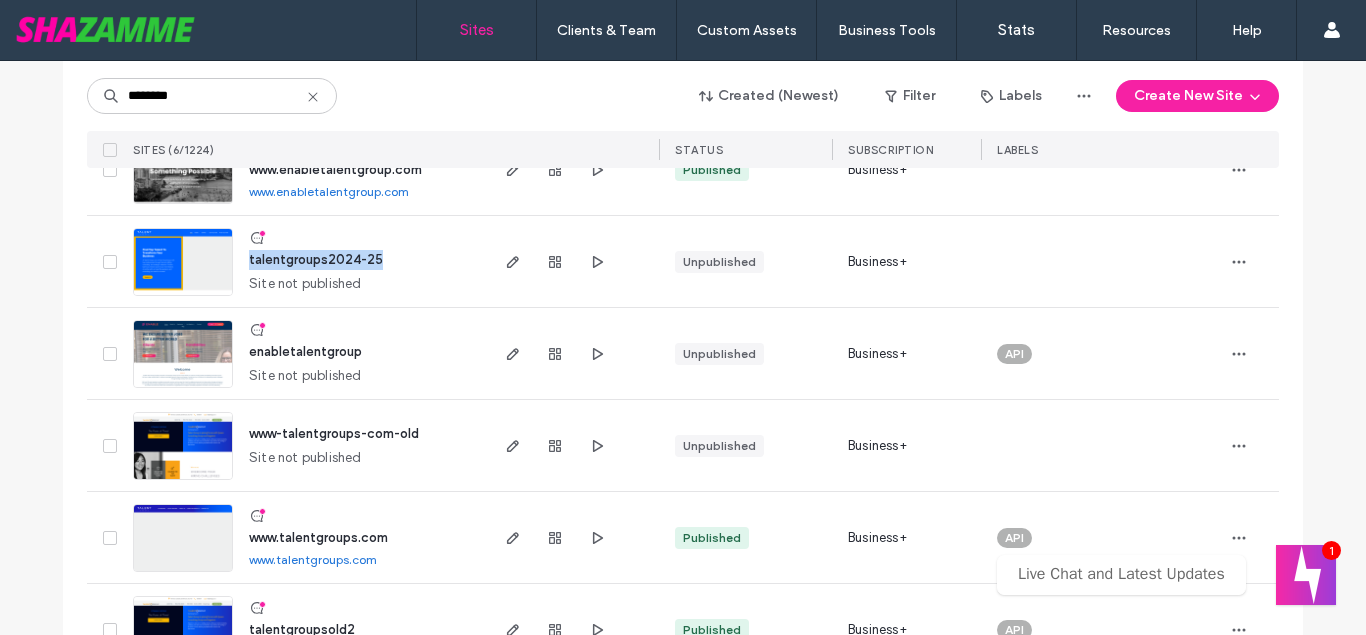 scroll, scrollTop: 335, scrollLeft: 0, axis: vertical 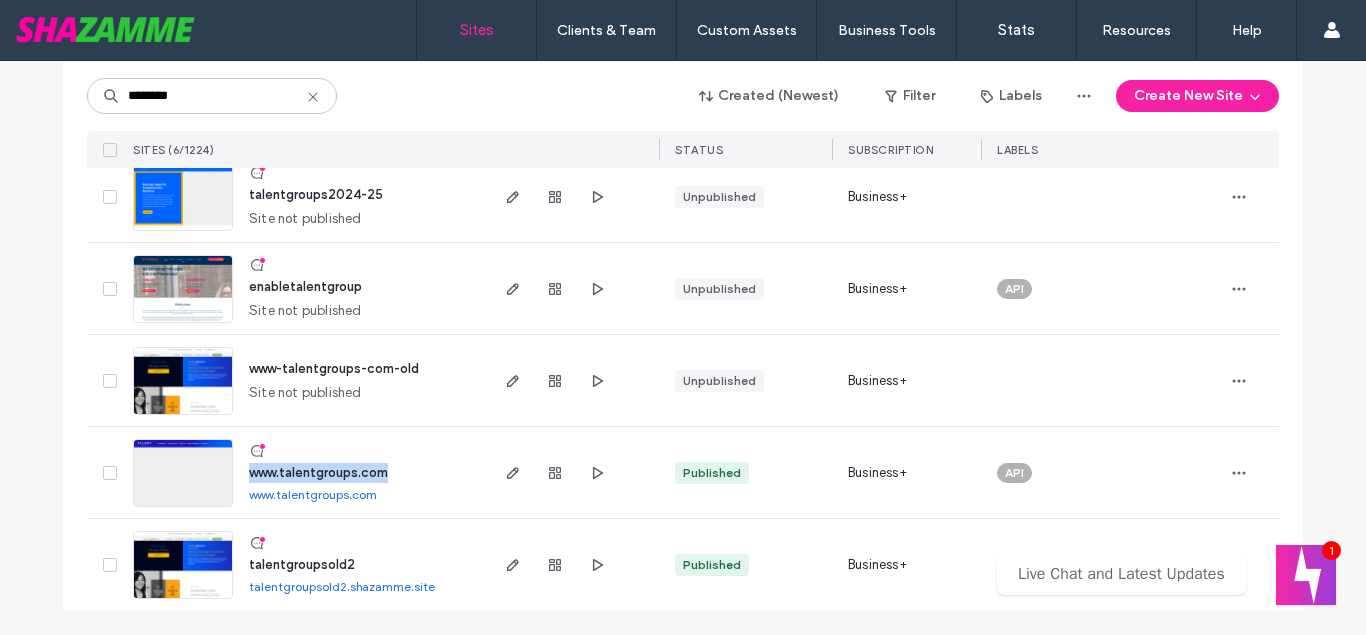 drag, startPoint x: 409, startPoint y: 473, endPoint x: 241, endPoint y: 483, distance: 168.29736 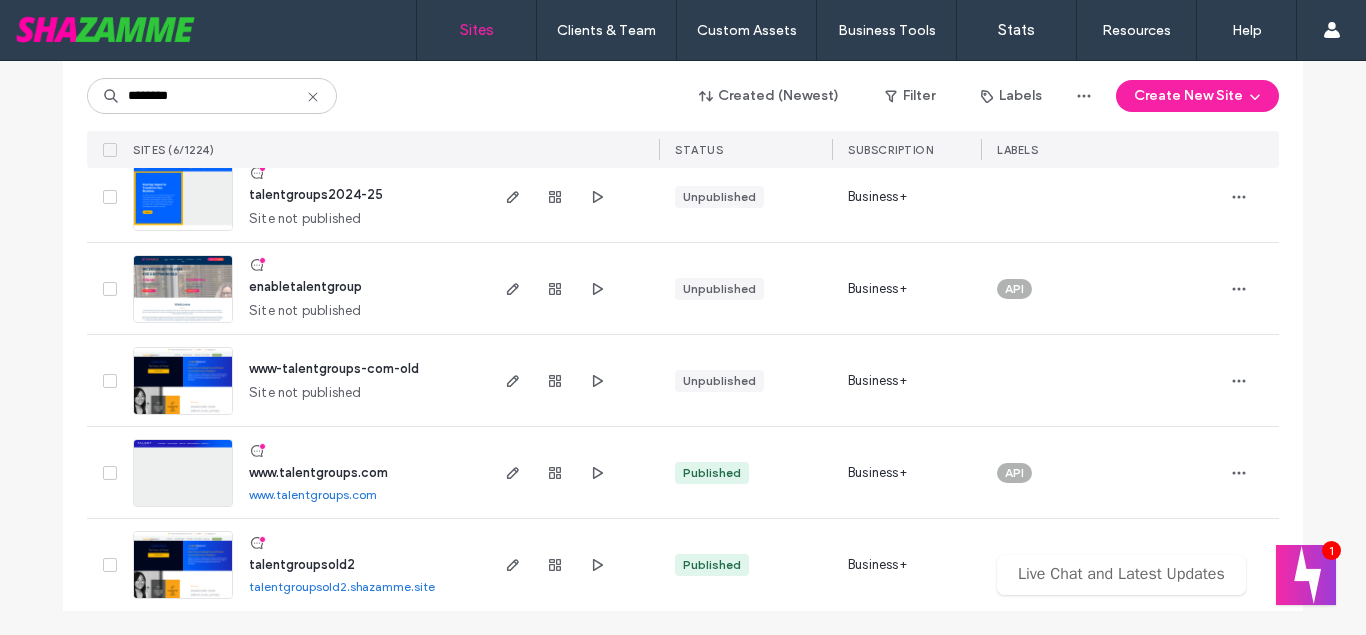 click on "Site List Start with a template Get a head start with AI Collect content first New Start from file Beta ******** Created (Newest) Filter Labels Create New Site SITES (6/1224) STATUS SUBSCRIPTION LABELS www.enabletalentgroup.com www.enabletalentgroup.com Published Business+ talentgroups2024-25 Site not published Unpublished Business+ enabletalentgroup Site not published Unpublished Business+ API www-talentgroups-com-old Site not published Unpublished Business+ www.talentgroups.com www.talentgroups.com Published Business+ API talentgroupsold2 talentgroupsold2.shazamme.site Published Business+ API" at bounding box center (683, 180) 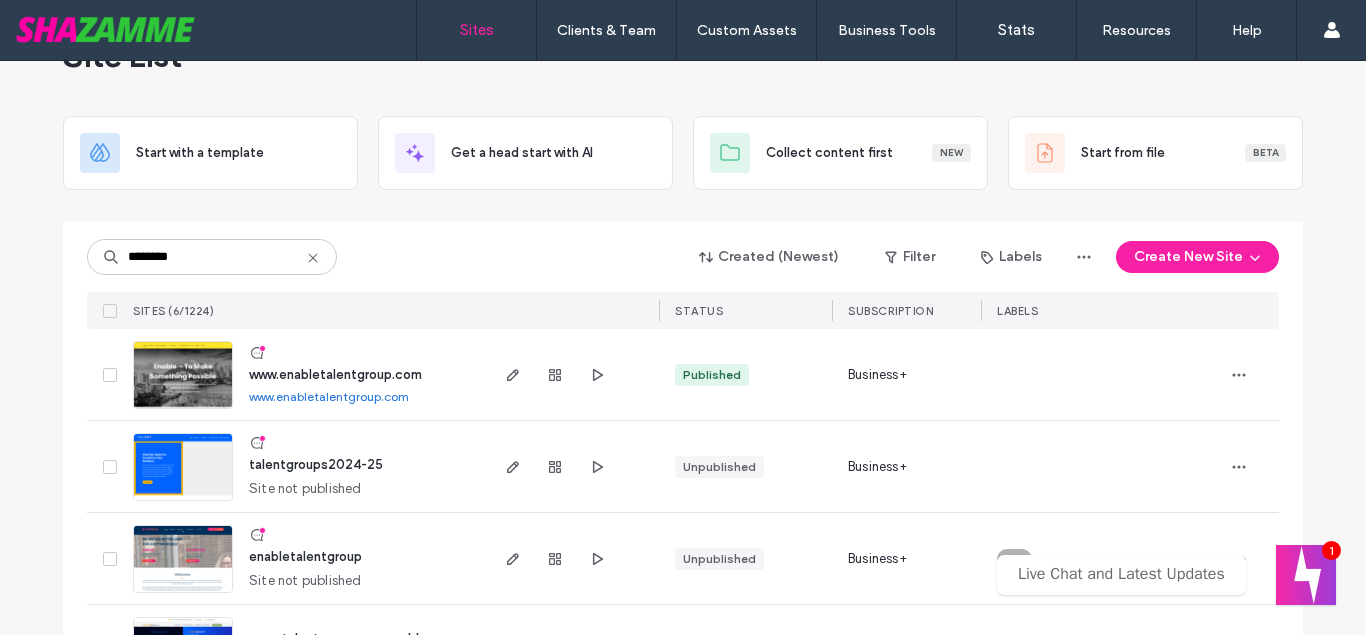 scroll, scrollTop: 335, scrollLeft: 0, axis: vertical 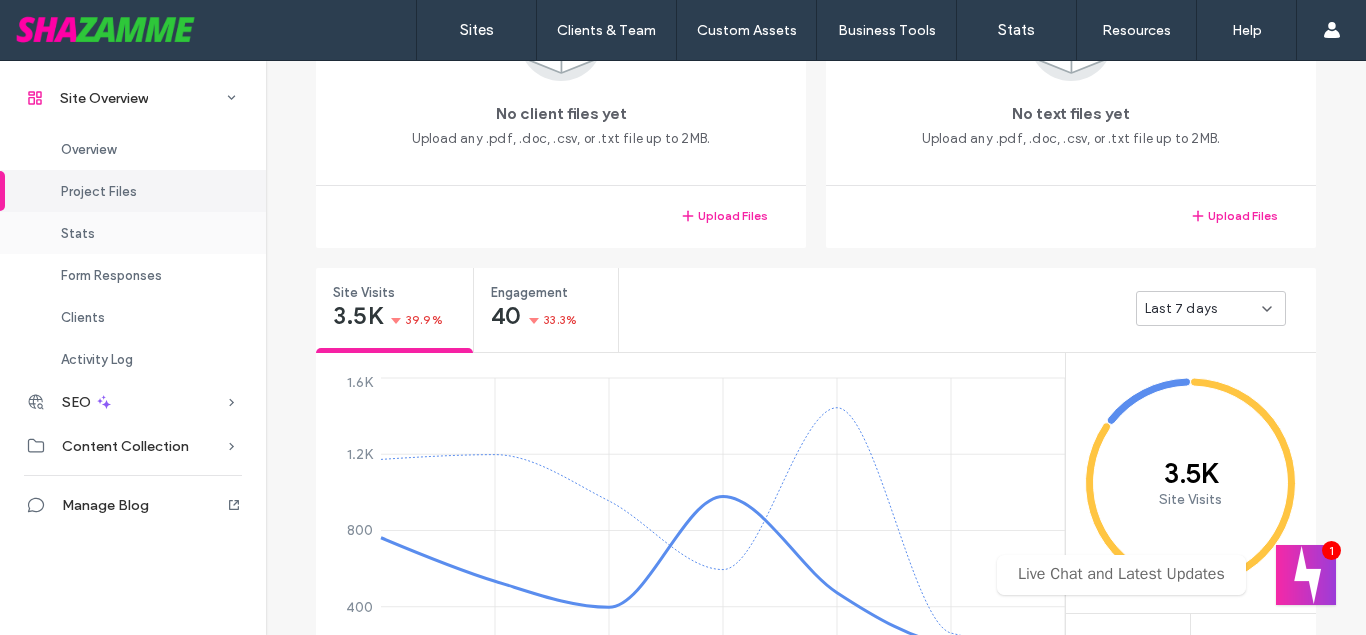 click on "Stats" at bounding box center [78, 233] 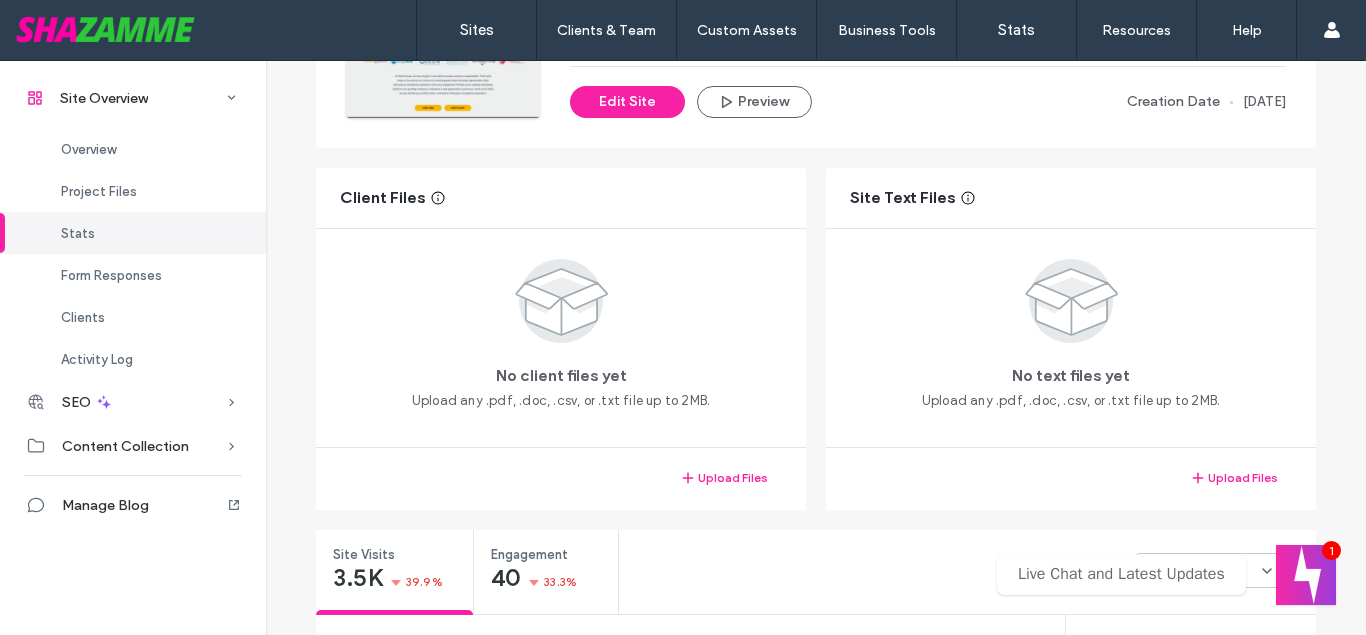 scroll, scrollTop: 18, scrollLeft: 0, axis: vertical 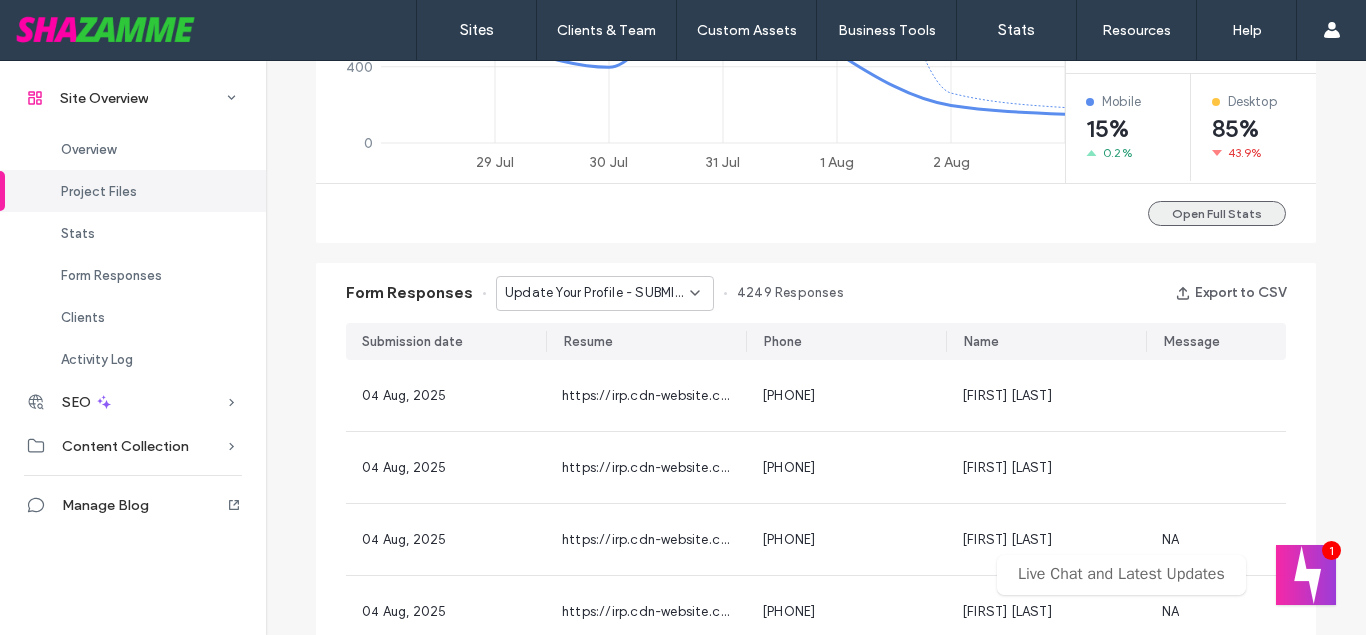 click on "Open Full Stats" at bounding box center (1217, 213) 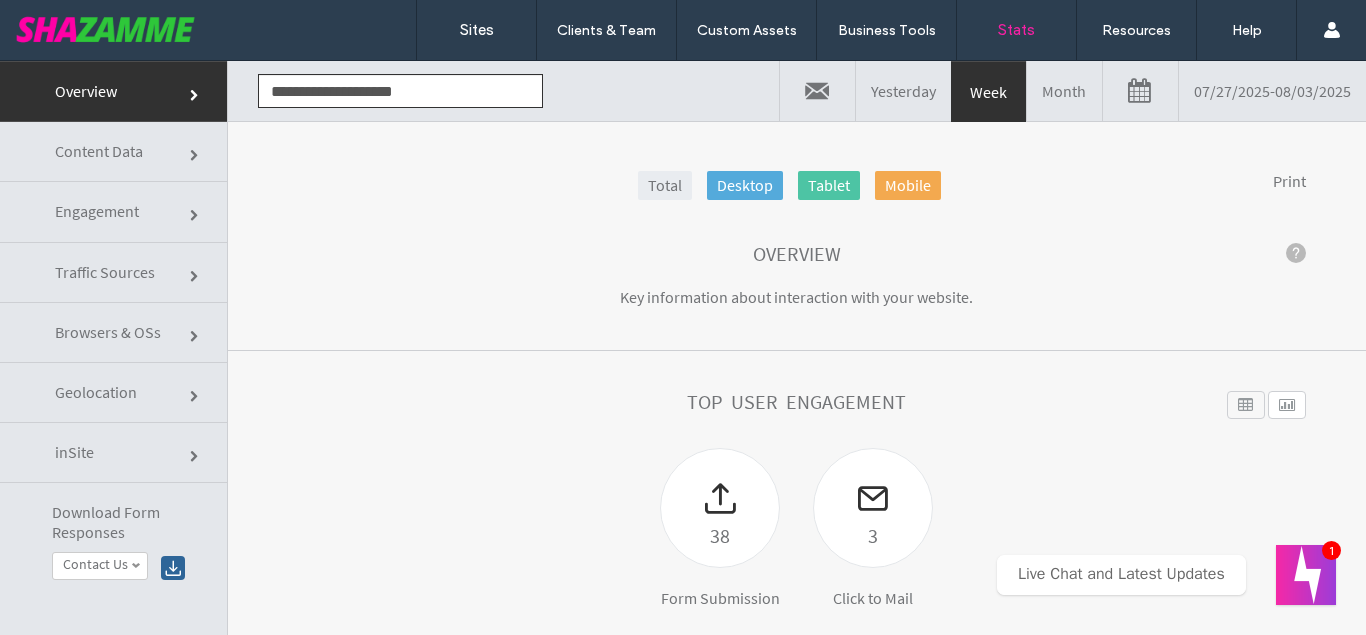 scroll, scrollTop: 0, scrollLeft: 0, axis: both 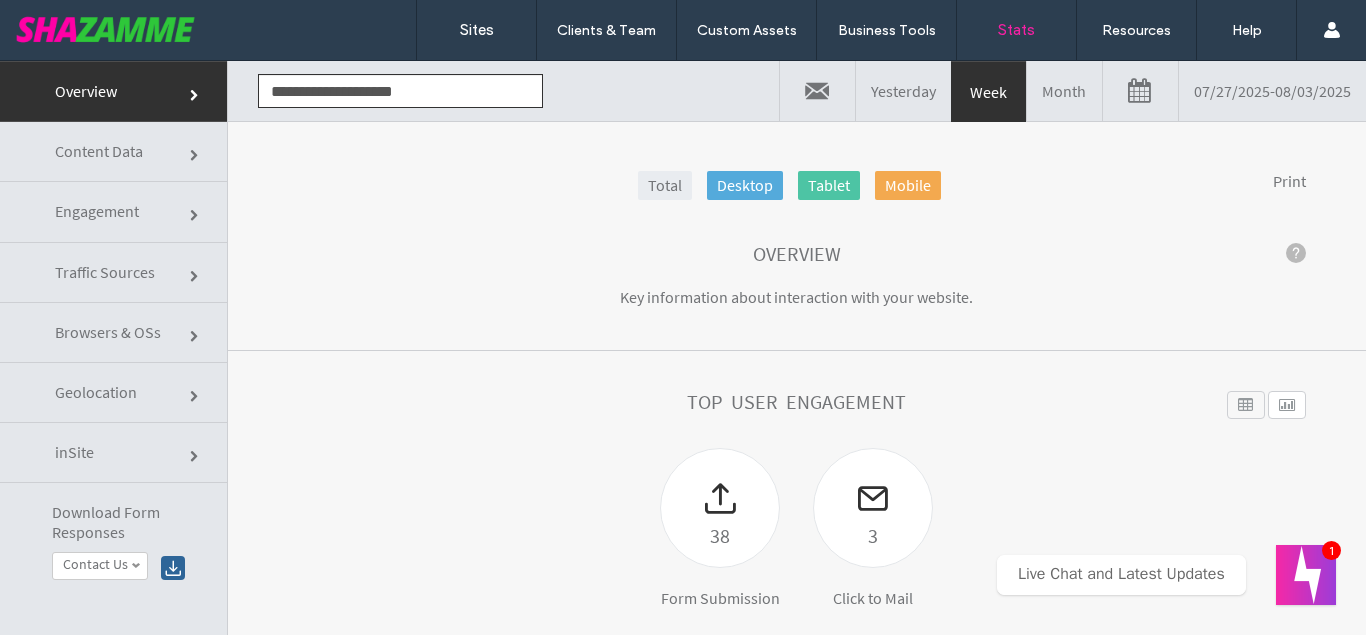 click on "Traffic Sources" 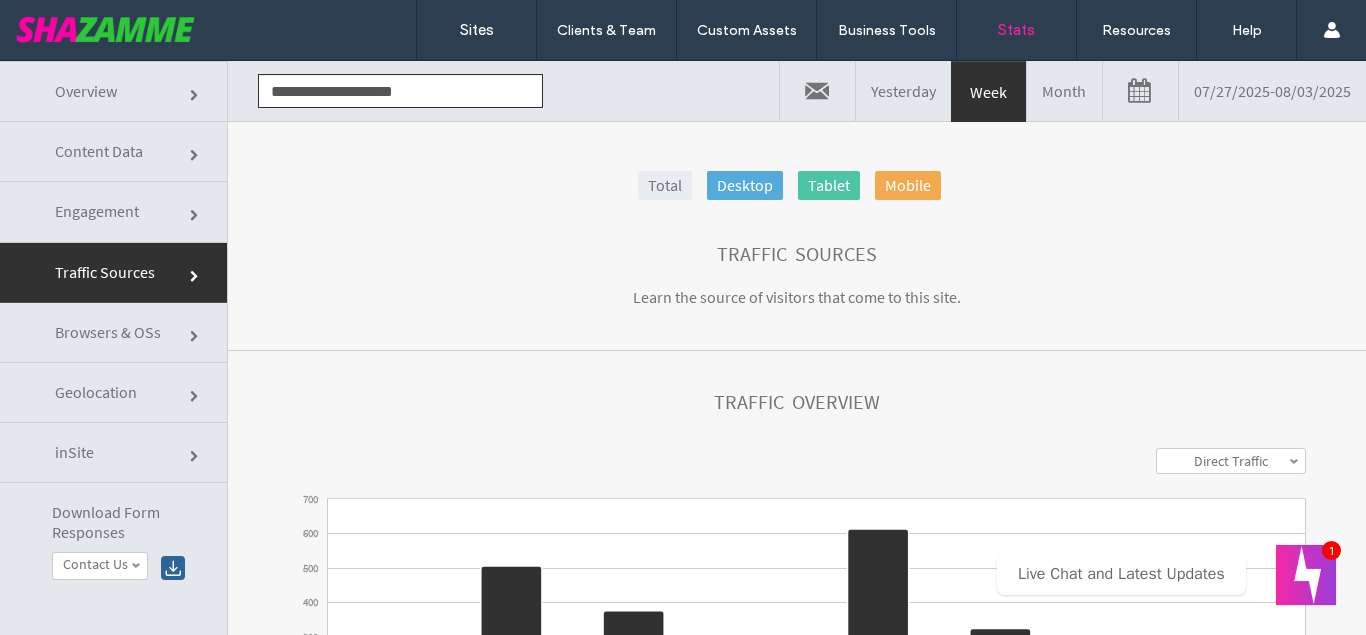 scroll, scrollTop: 0, scrollLeft: 0, axis: both 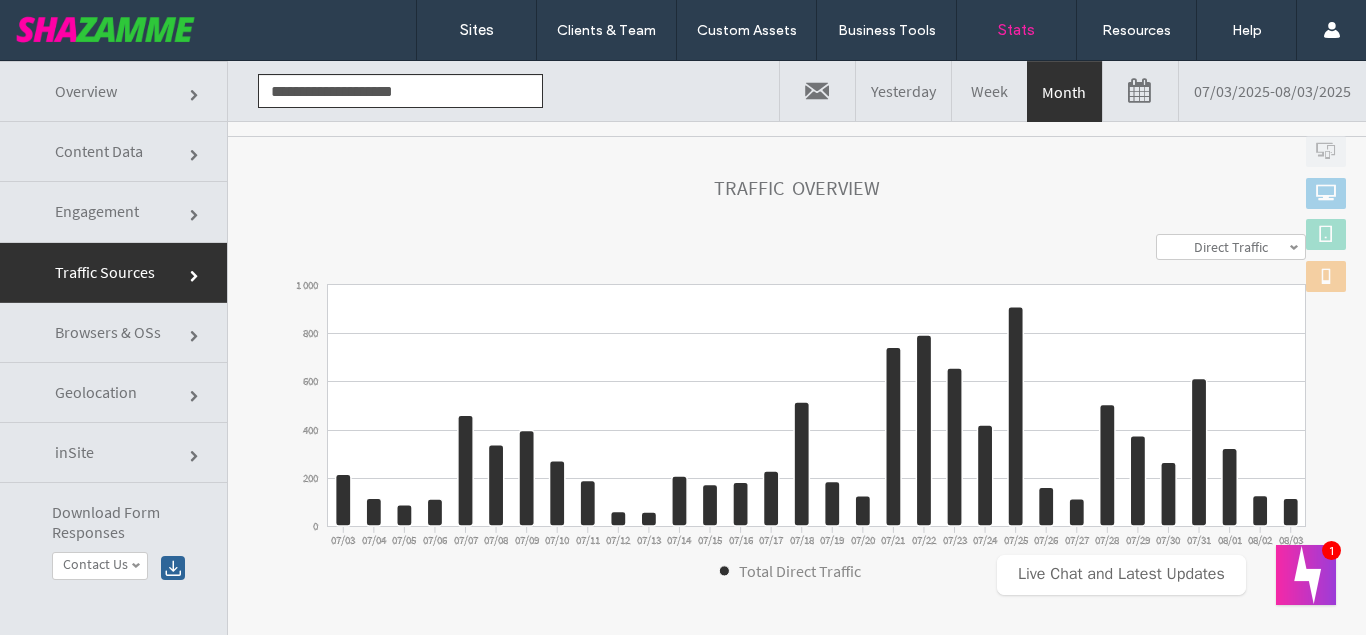 click on "Direct Traffic" at bounding box center (1231, 247) 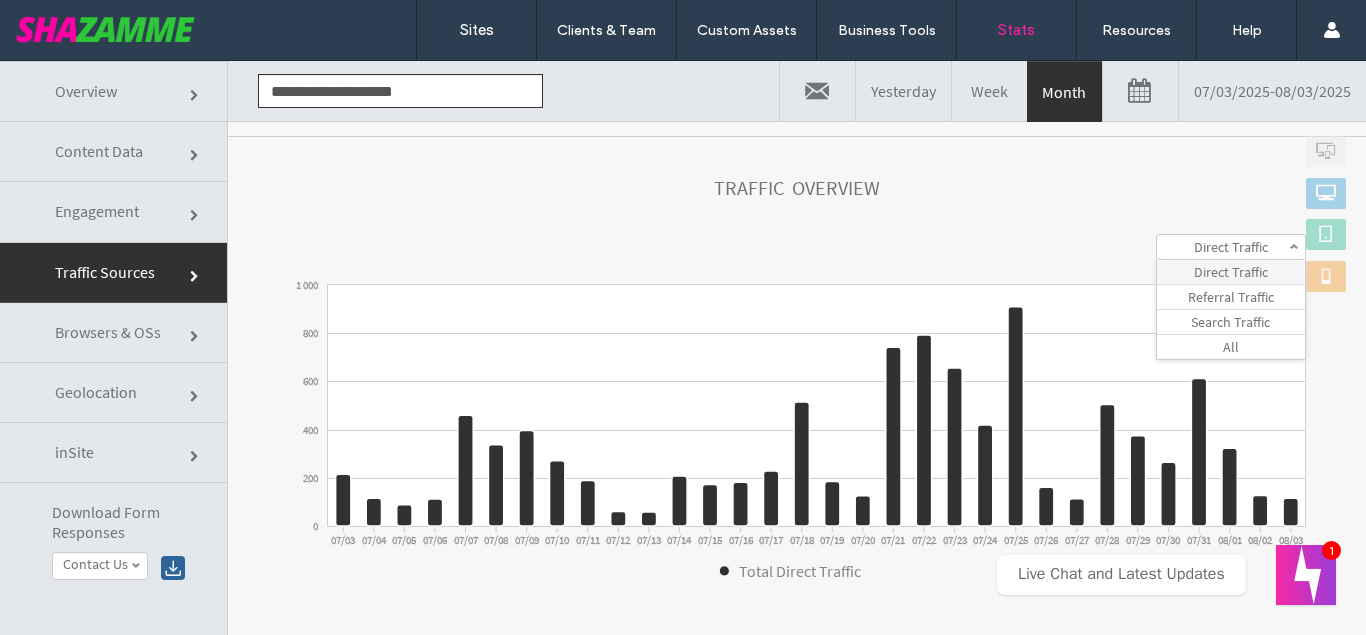 click on "Direct Traffic" at bounding box center (1231, 247) 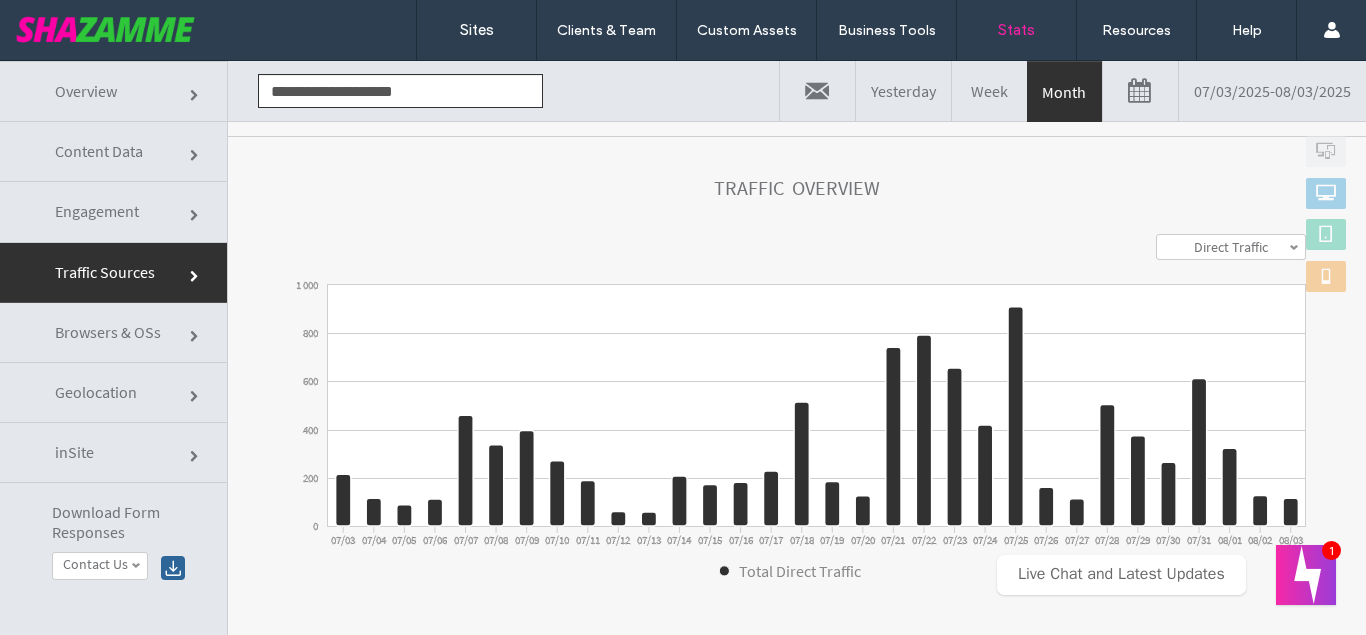 click 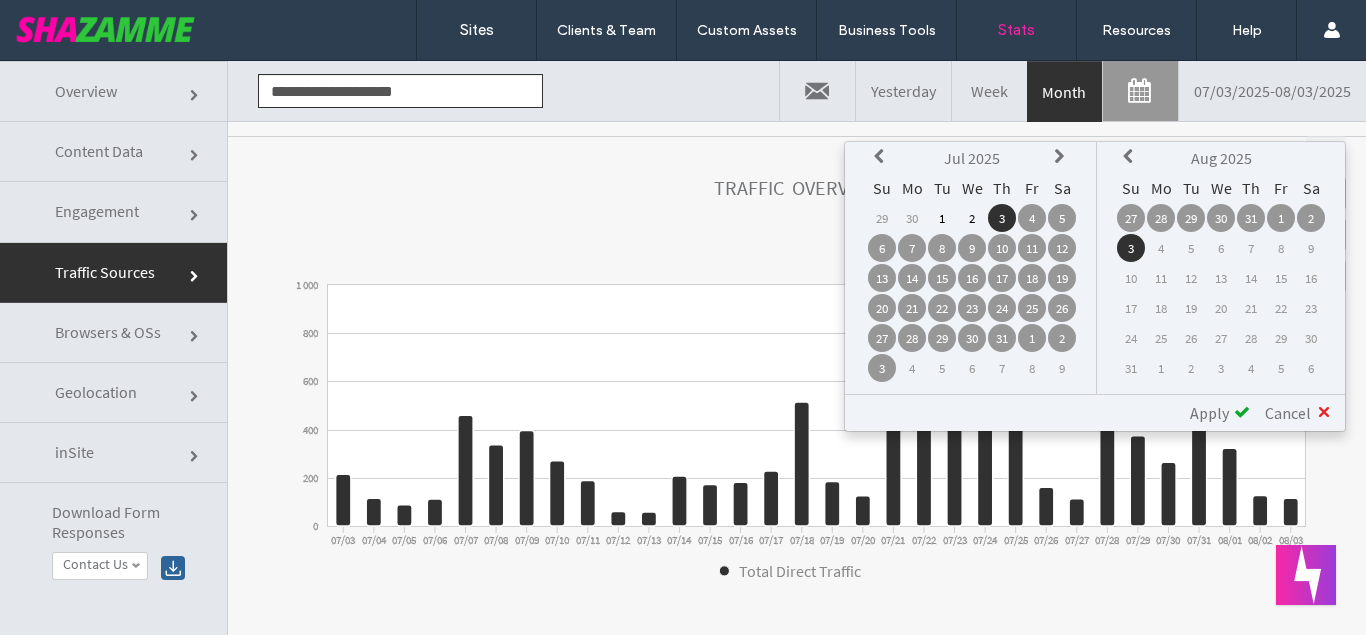 click at bounding box center (882, 157) 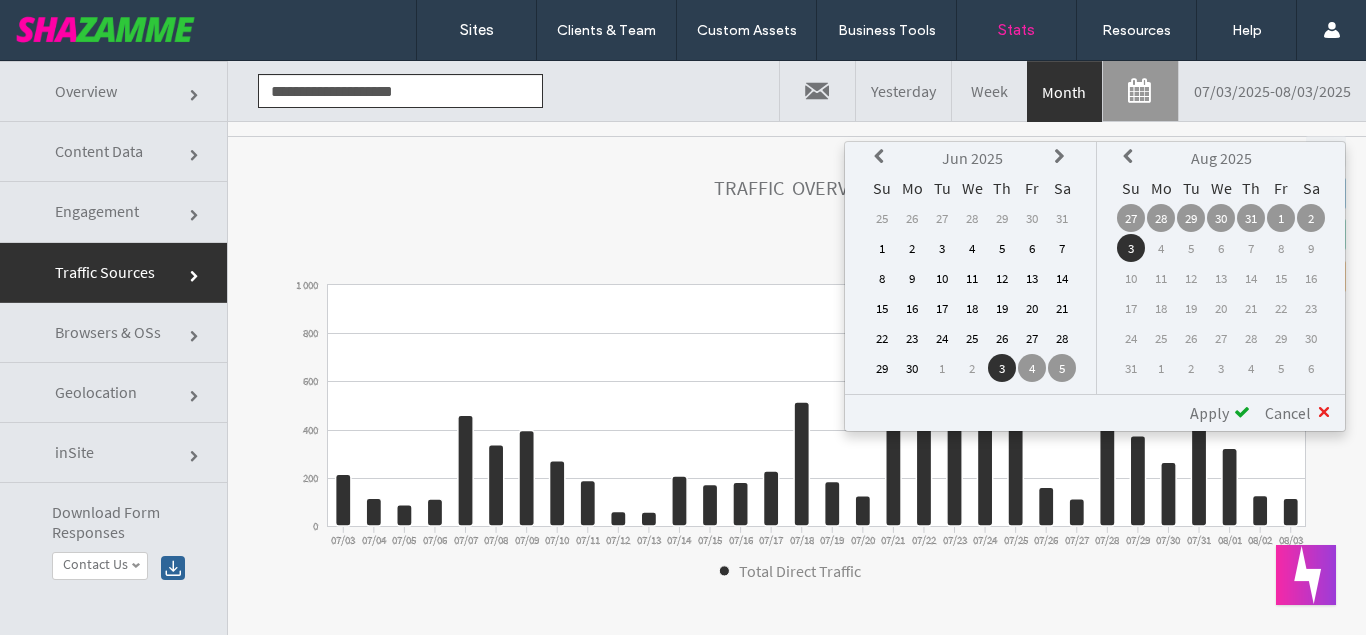 click on "1" at bounding box center (882, 248) 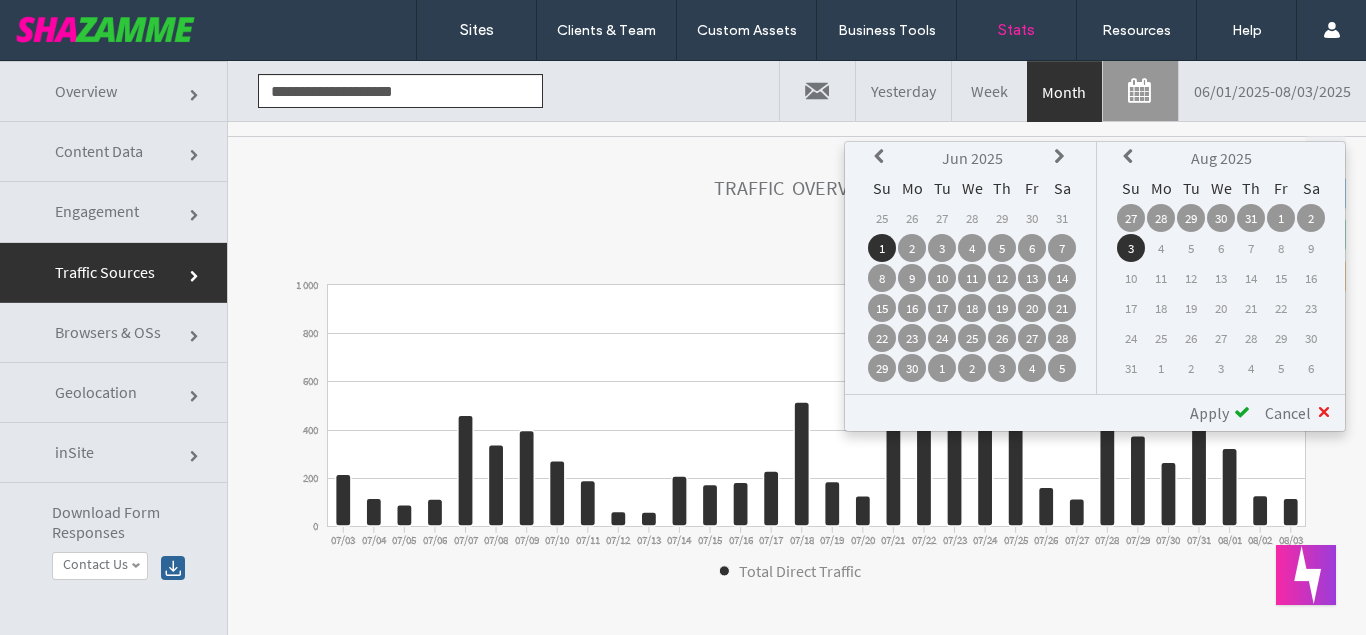 click at bounding box center (882, 158) 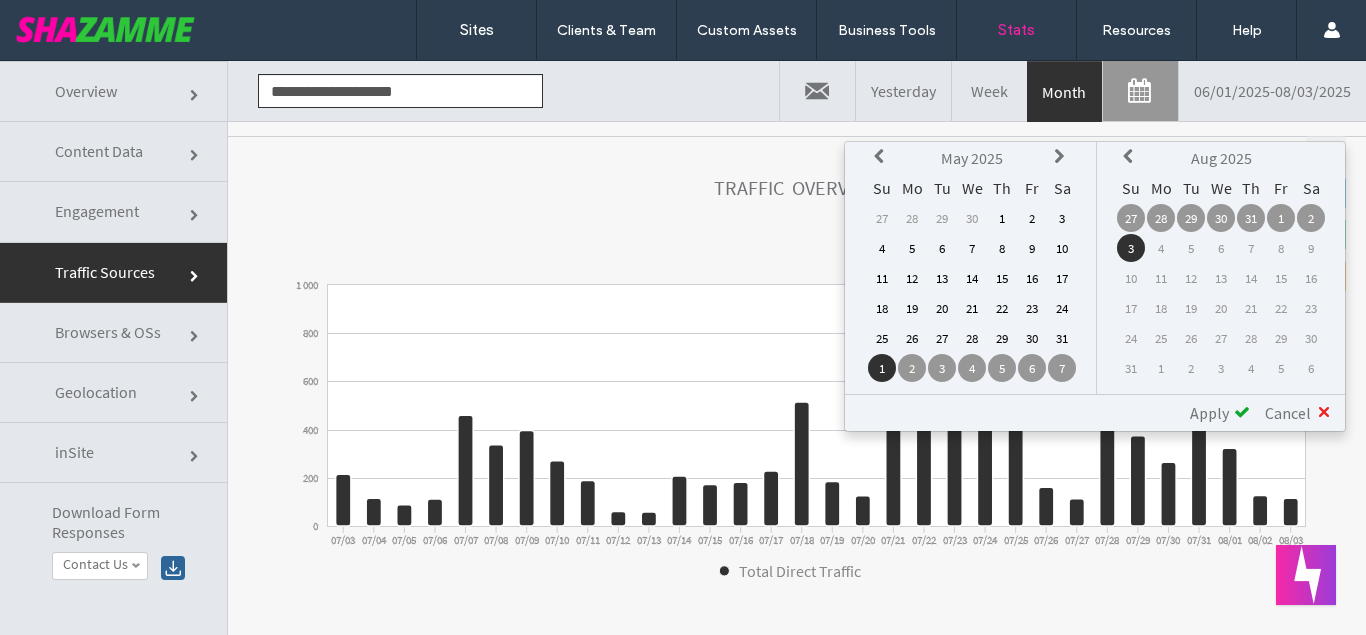 click on "1" at bounding box center [1002, 218] 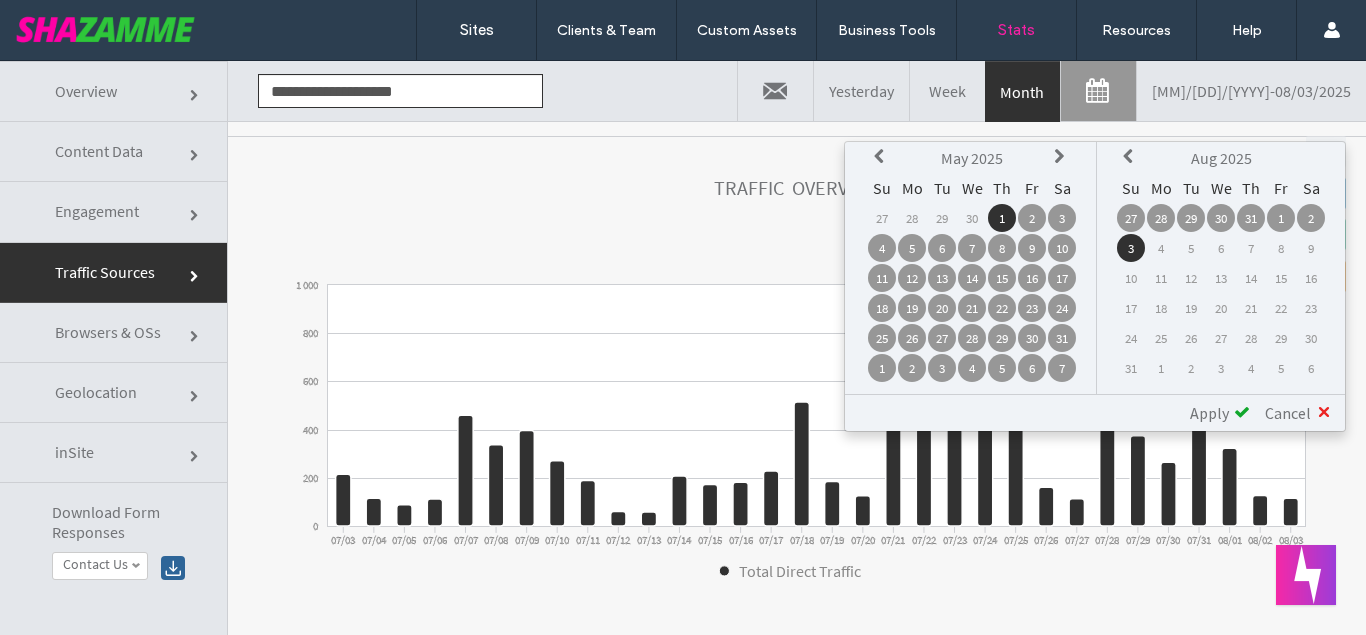 click at bounding box center [1131, 157] 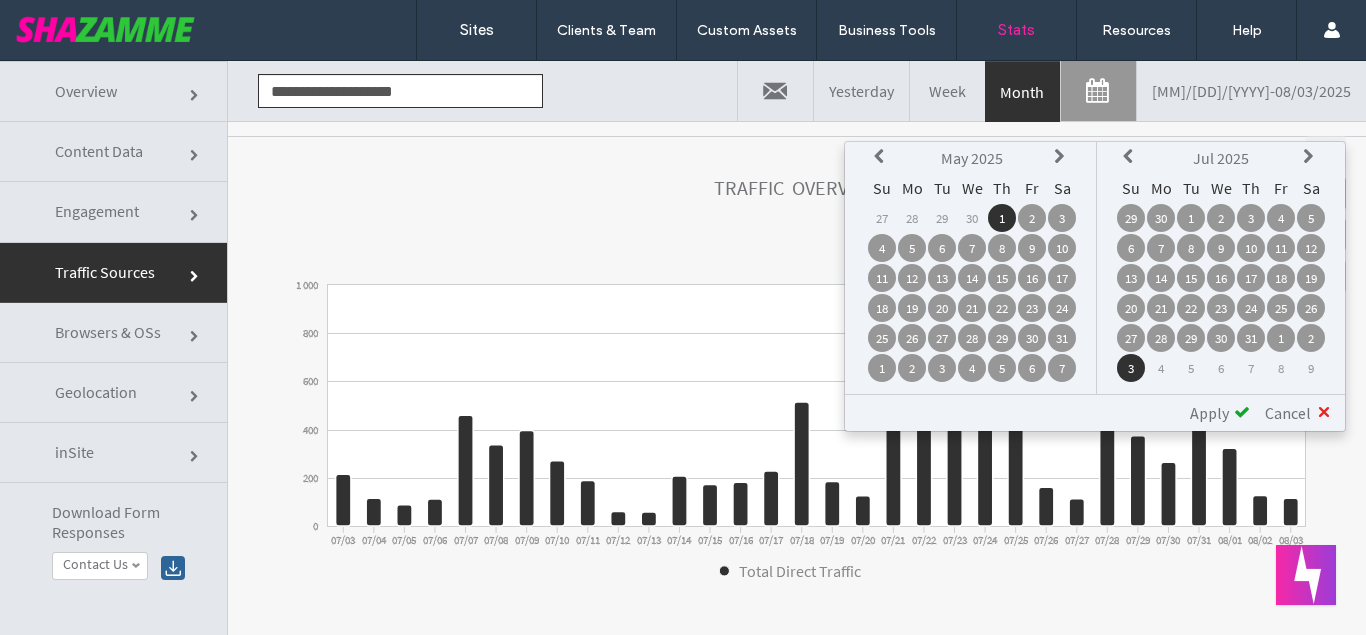 click at bounding box center (1131, 157) 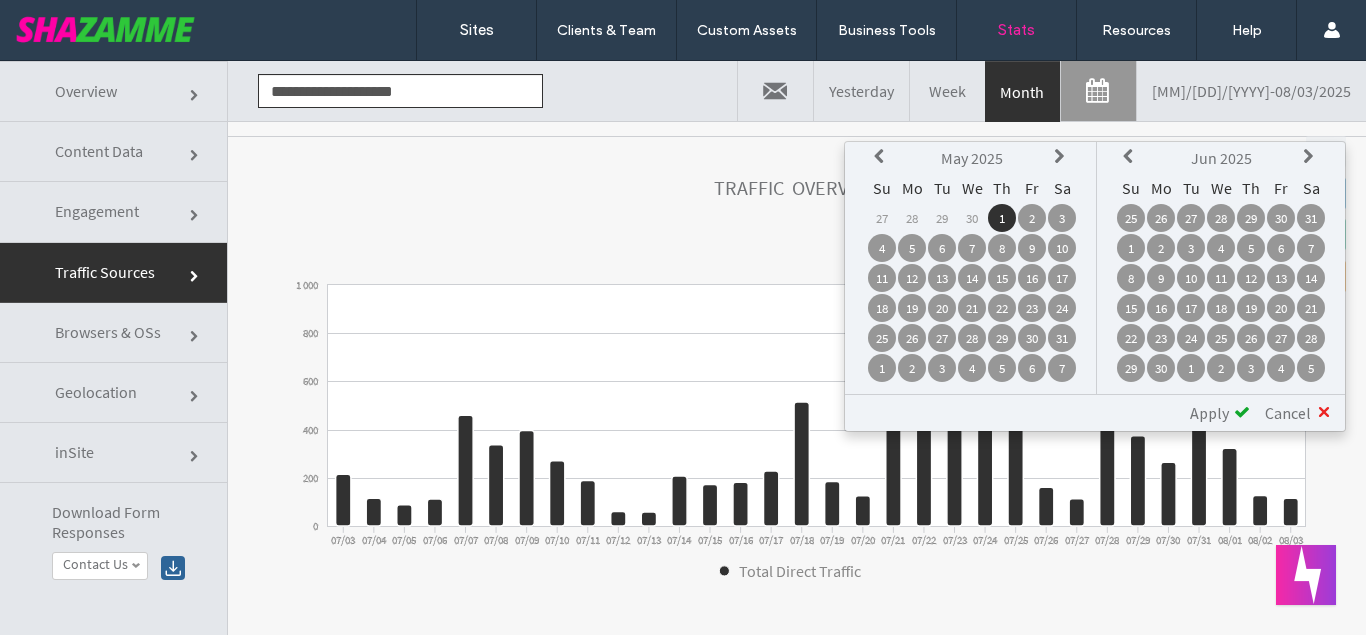 click at bounding box center (1131, 157) 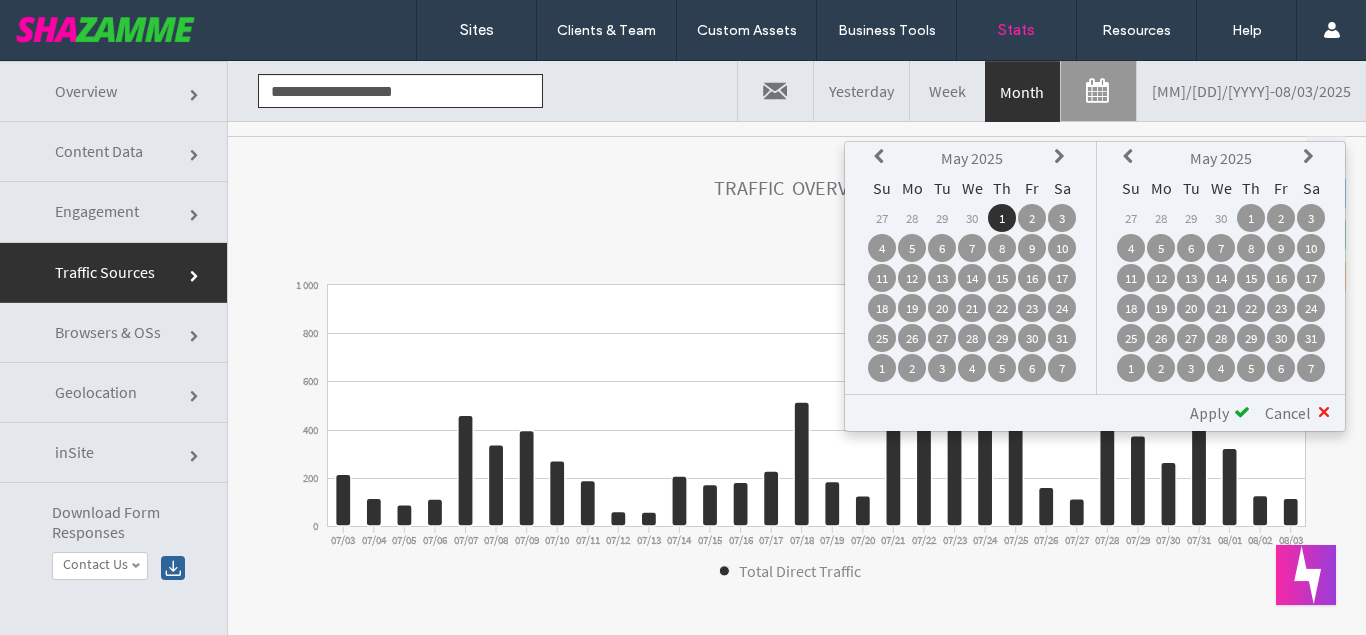 click on "30" at bounding box center [1221, 218] 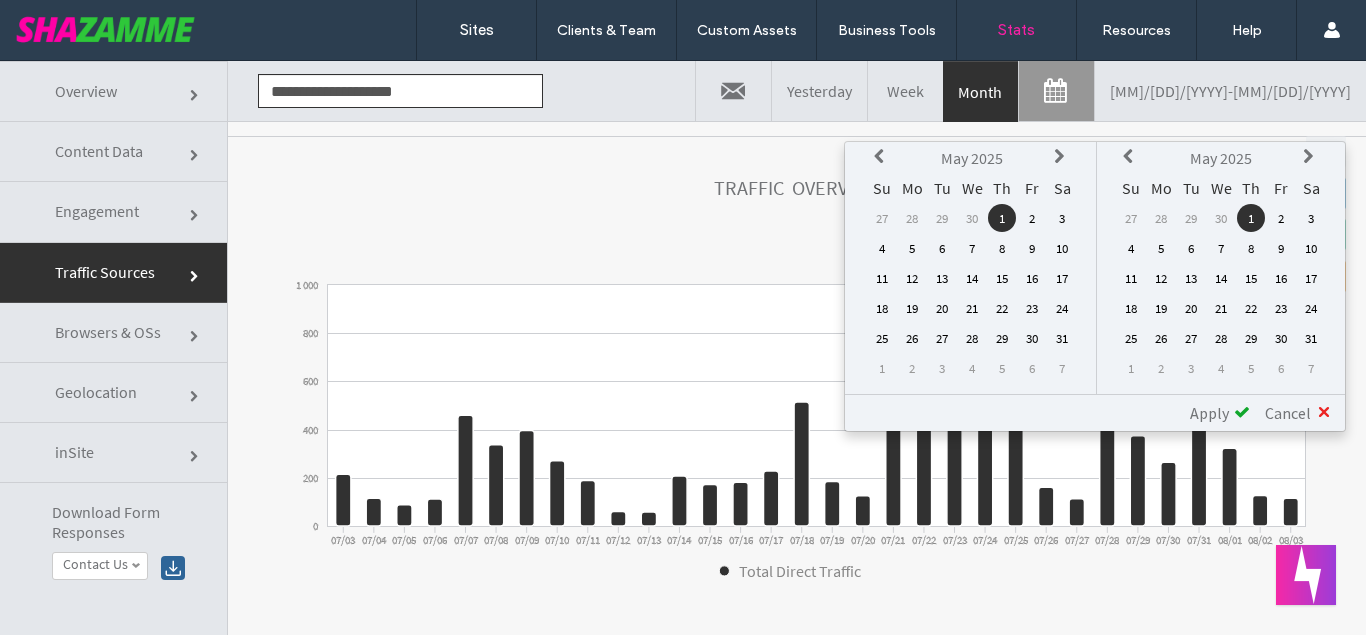 click on "Apply" at bounding box center (1209, 413) 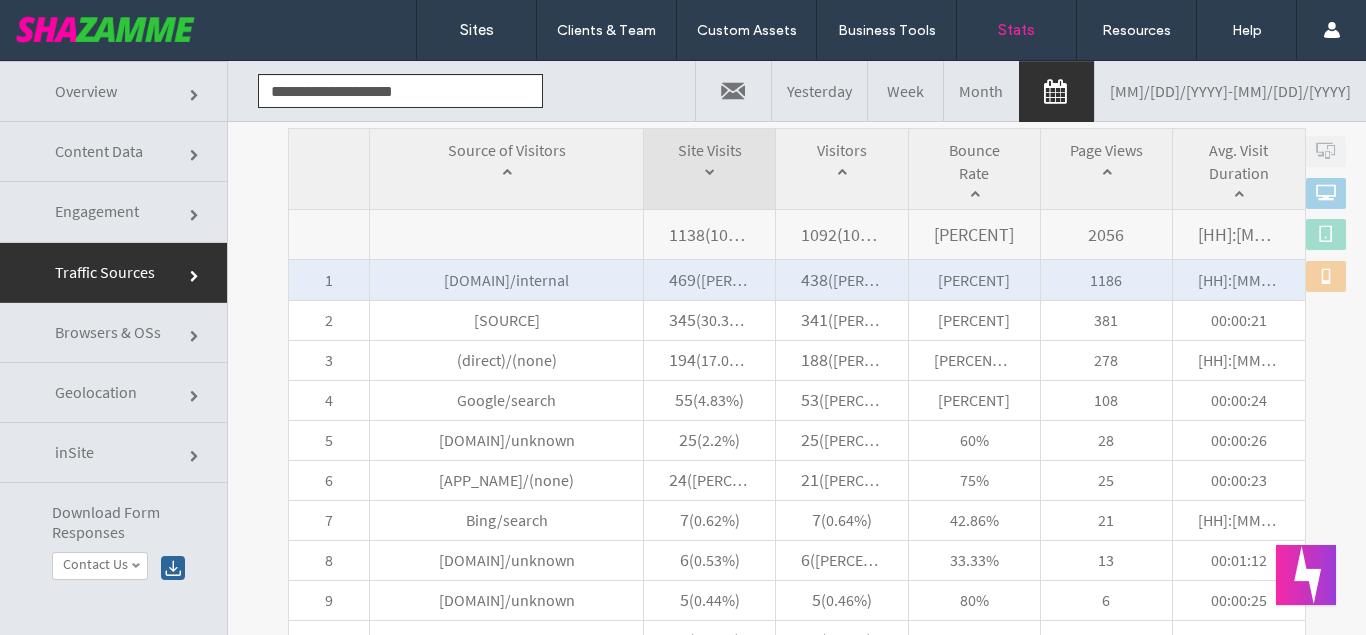 scroll, scrollTop: 1054, scrollLeft: 0, axis: vertical 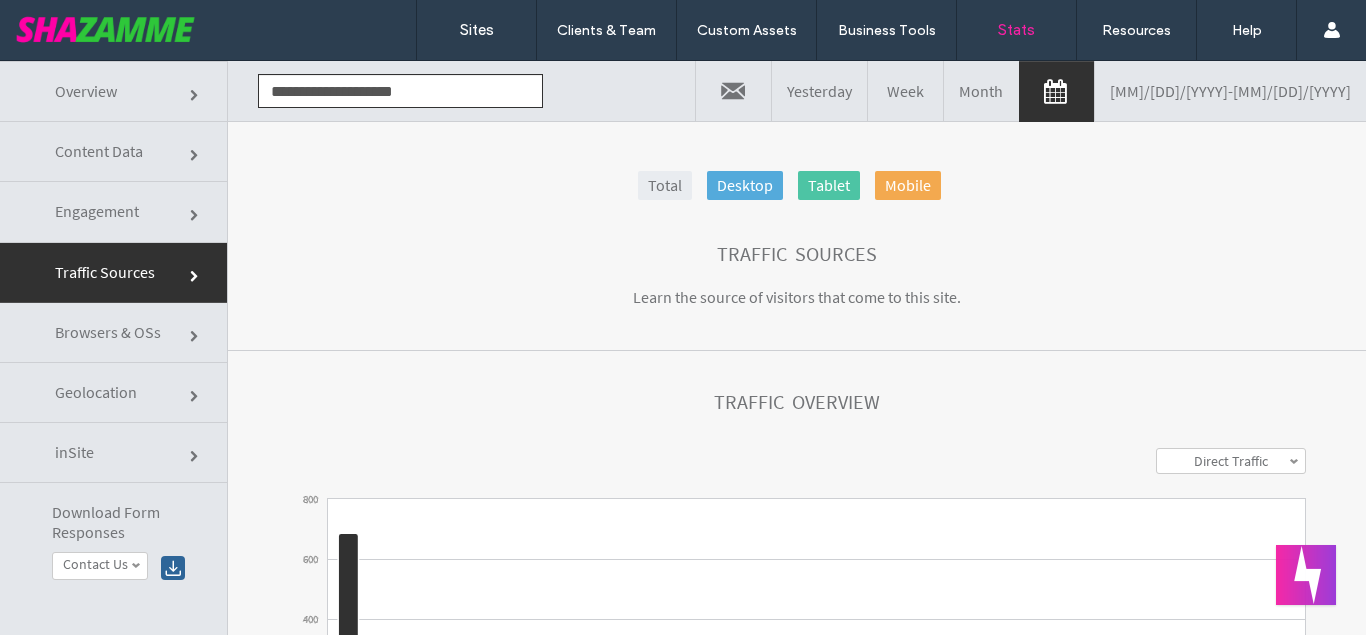 click 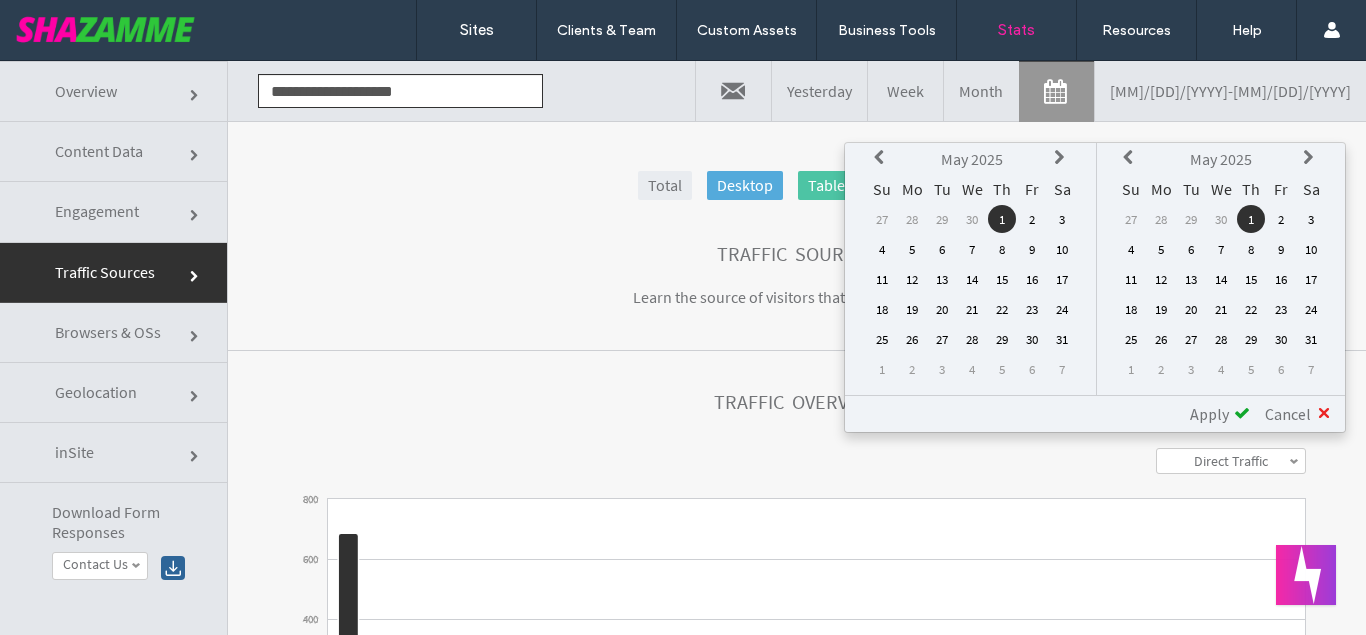 click at bounding box center (1062, 158) 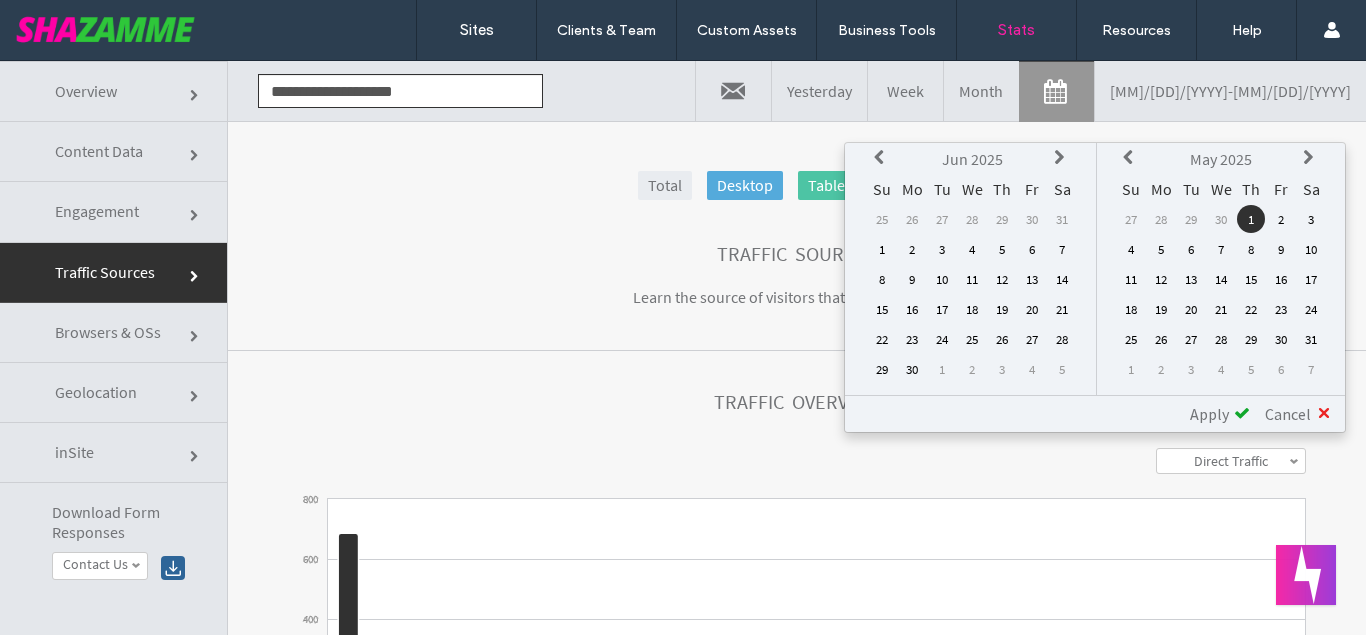 click at bounding box center (1062, 158) 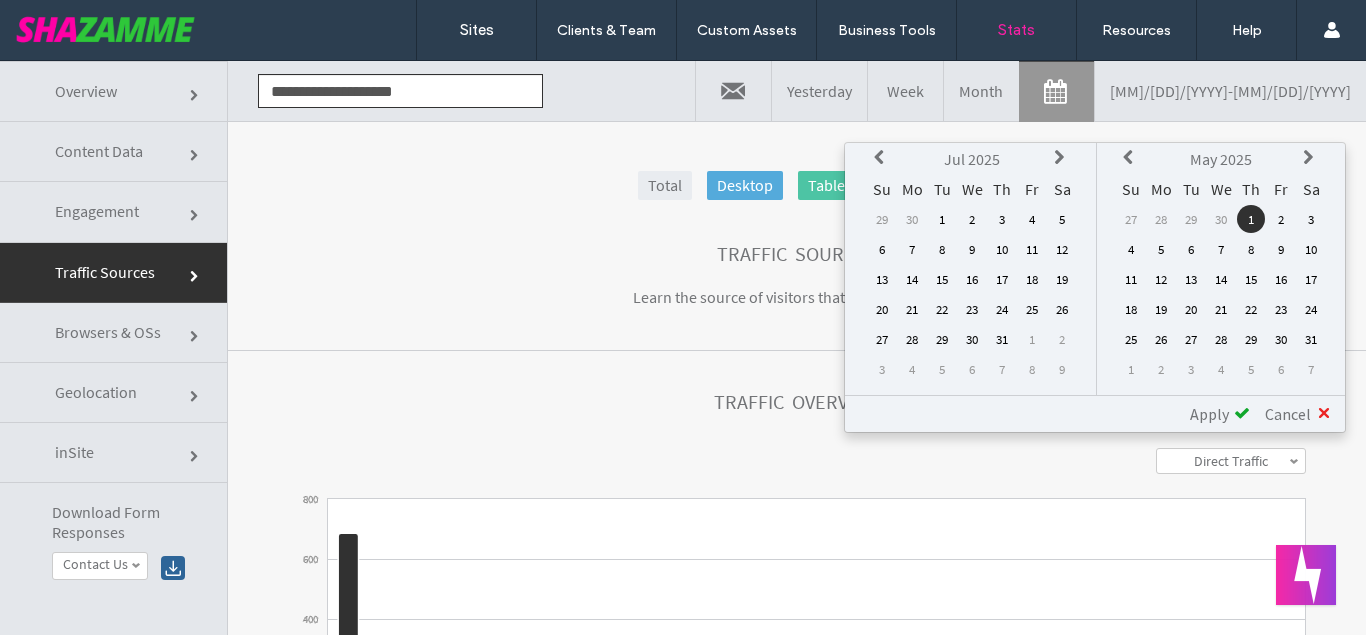 click at bounding box center (1062, 158) 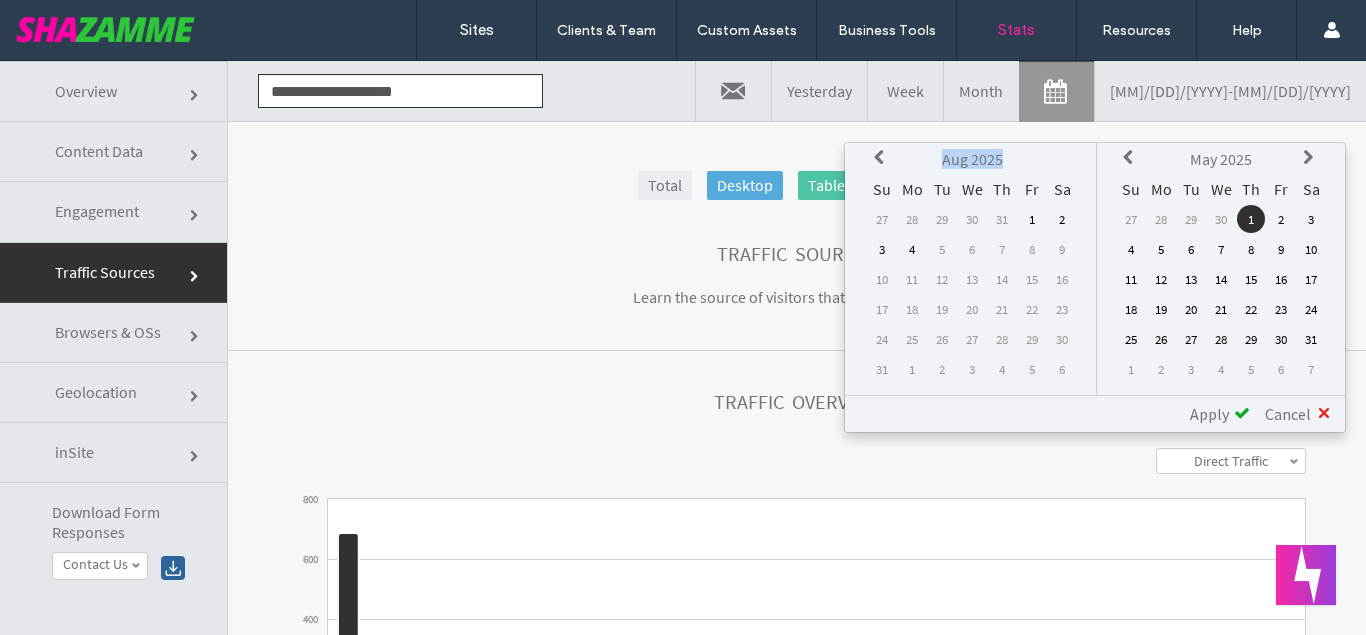 click at bounding box center [1062, 159] 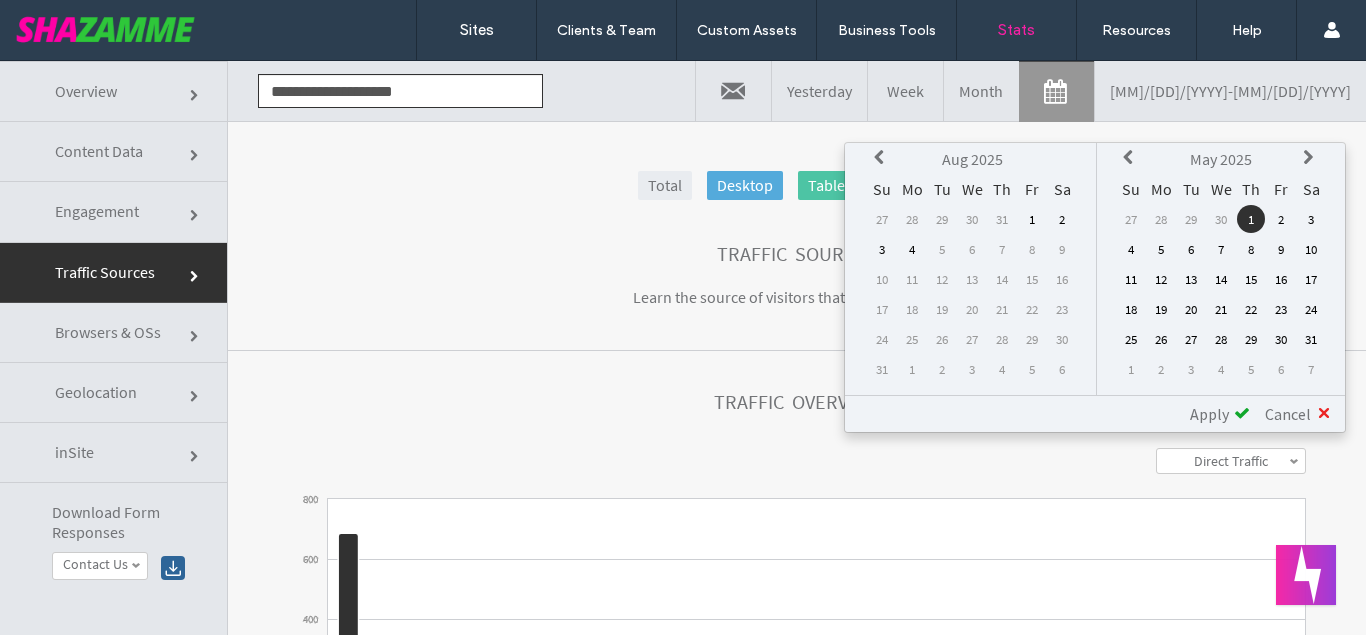 click at bounding box center (882, 159) 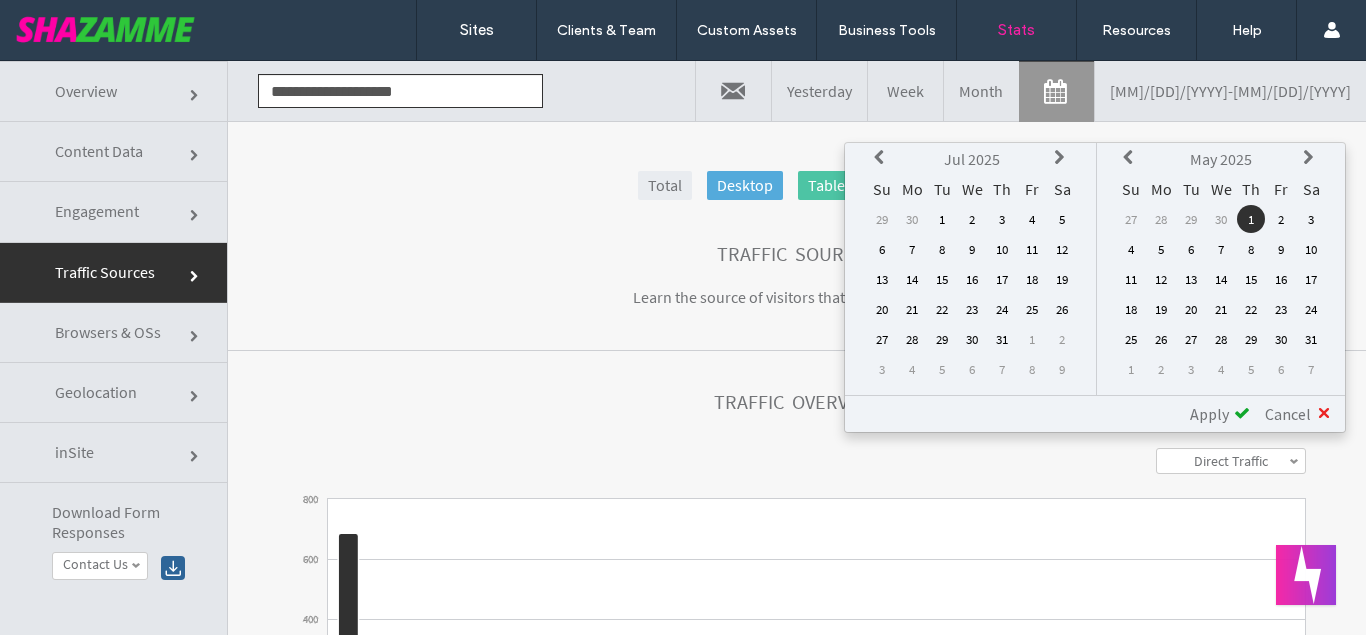 click on "1" at bounding box center [942, 219] 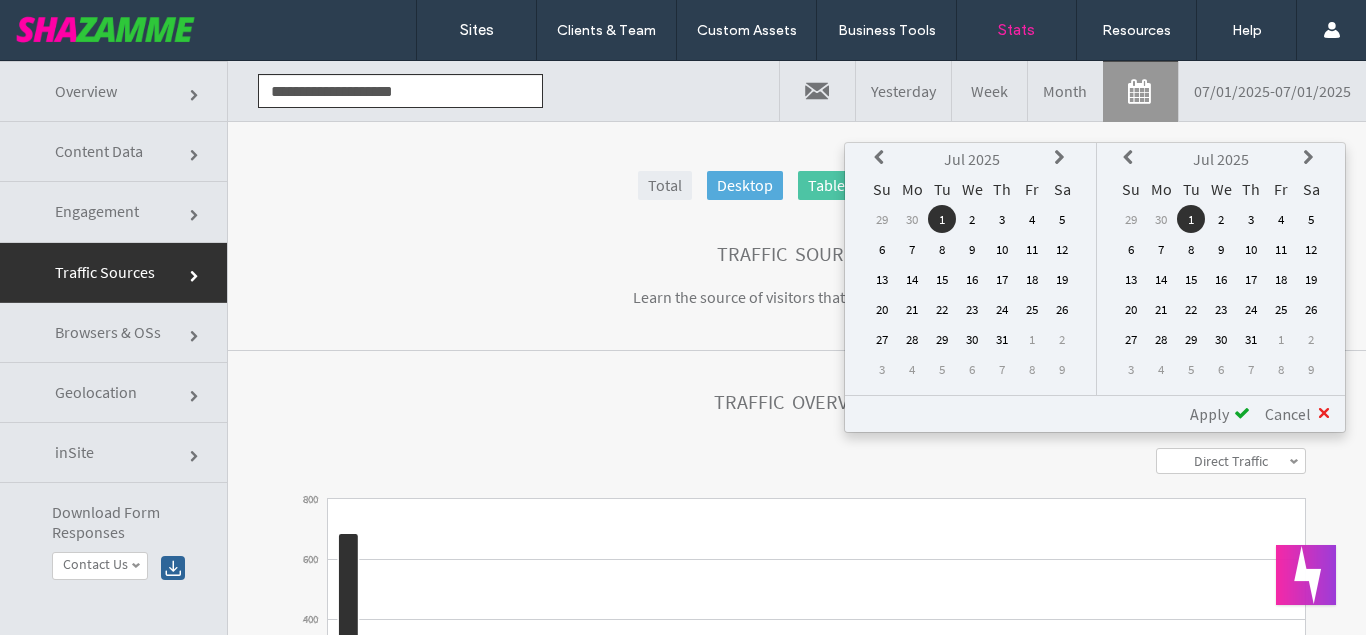 click at bounding box center (1311, 158) 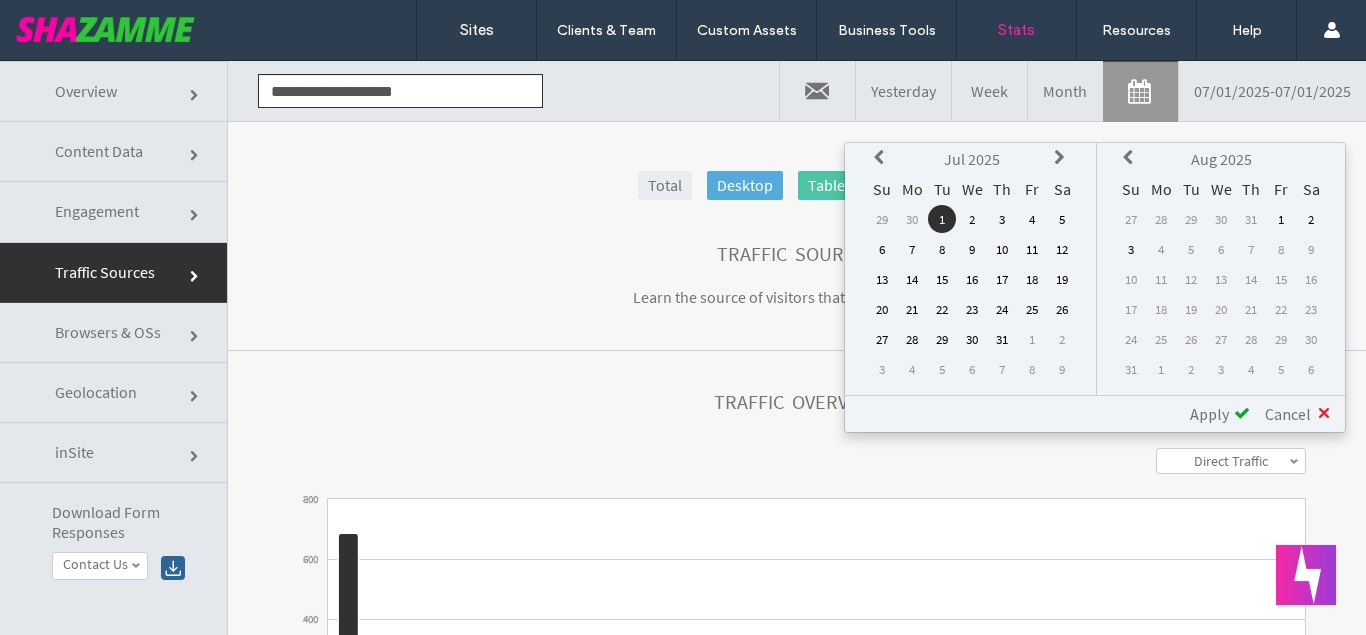 click at bounding box center (1311, 159) 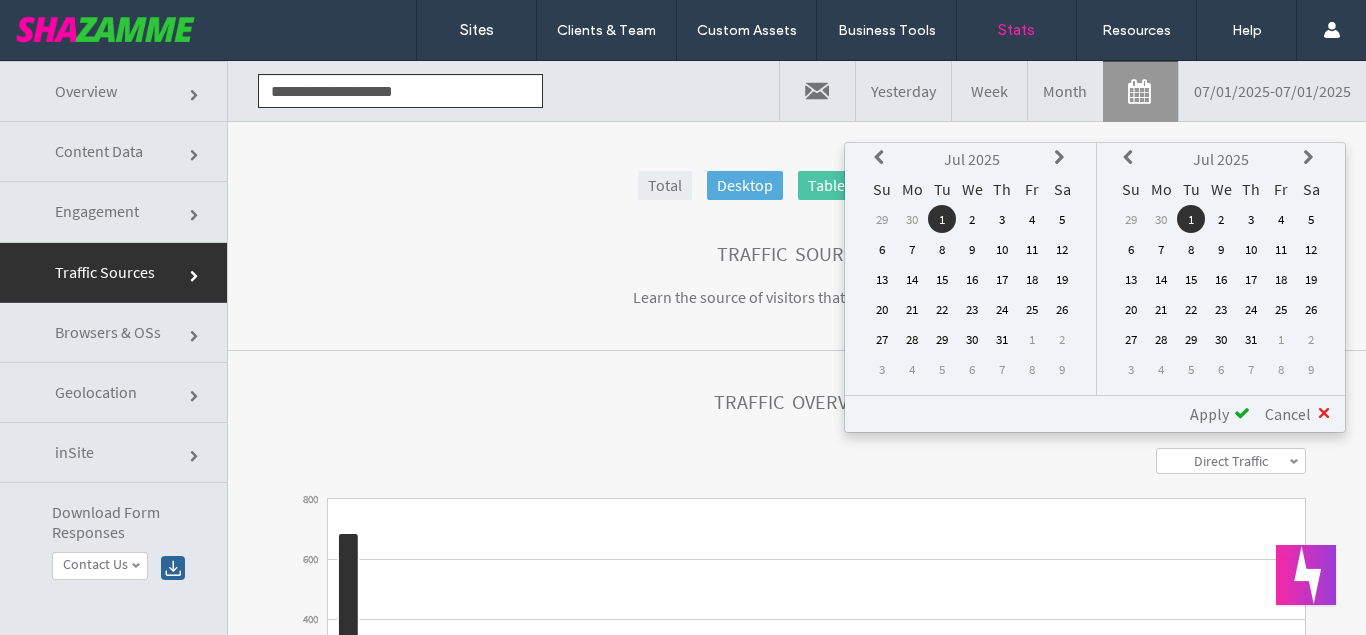 click at bounding box center (1311, 158) 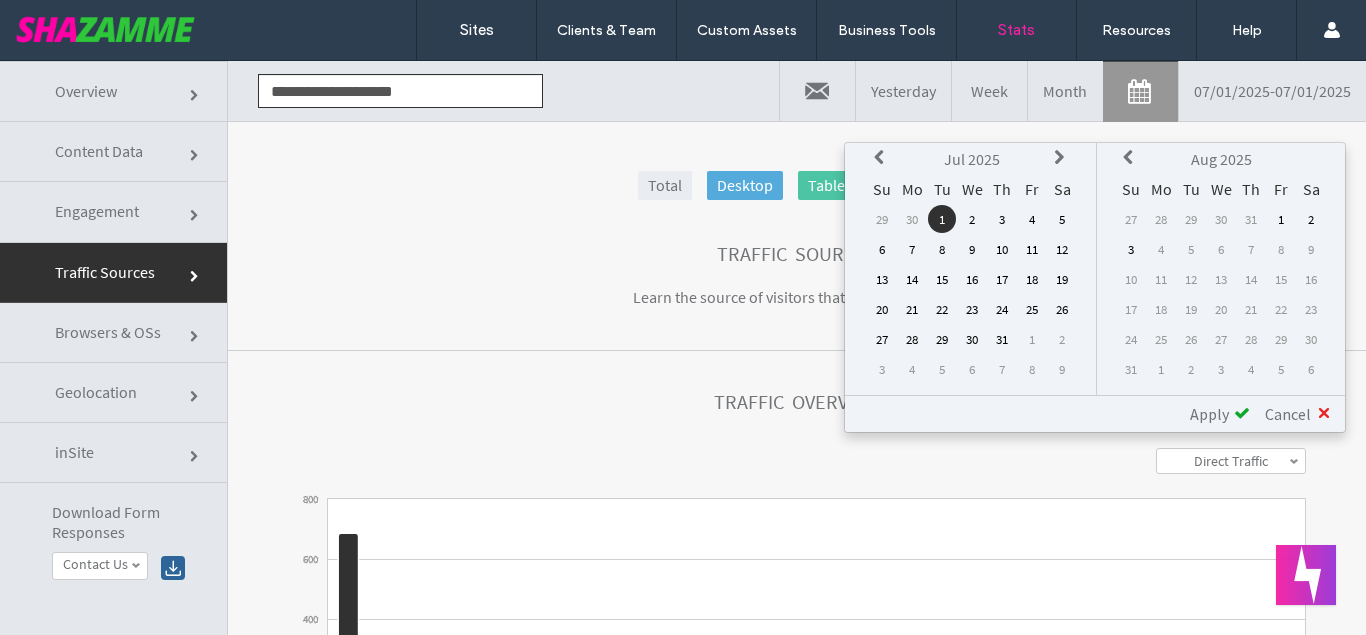 click on "1" at bounding box center [1281, 219] 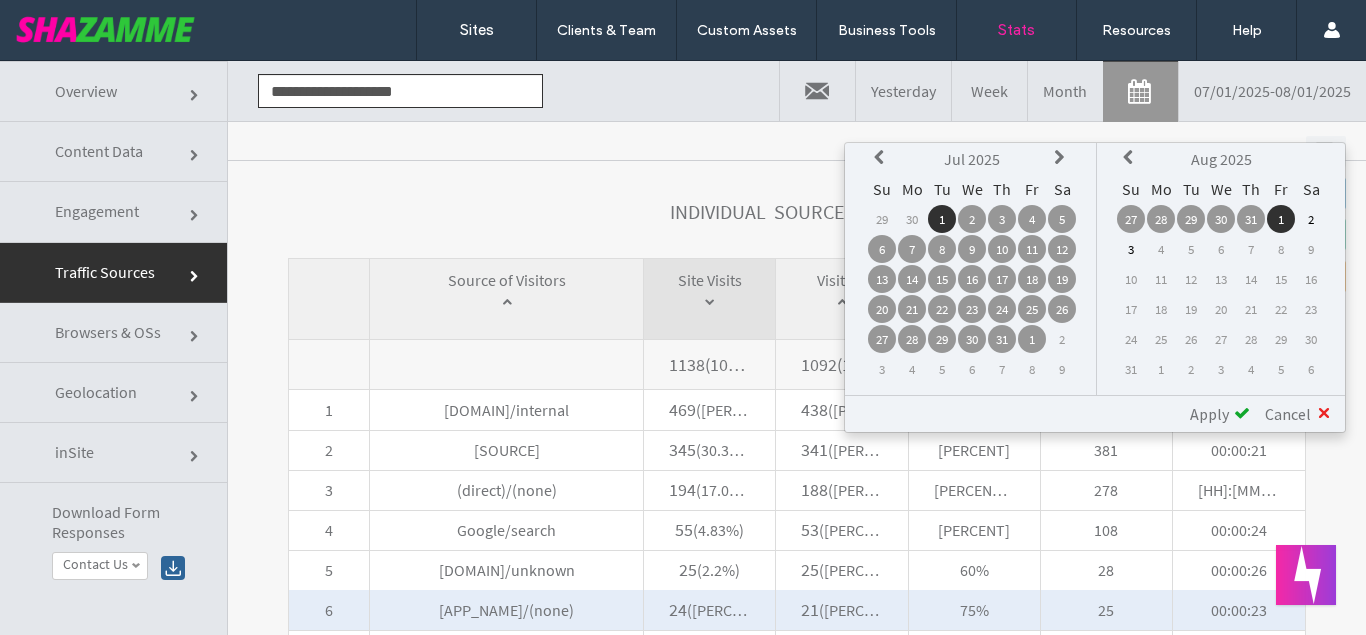 scroll, scrollTop: 814, scrollLeft: 0, axis: vertical 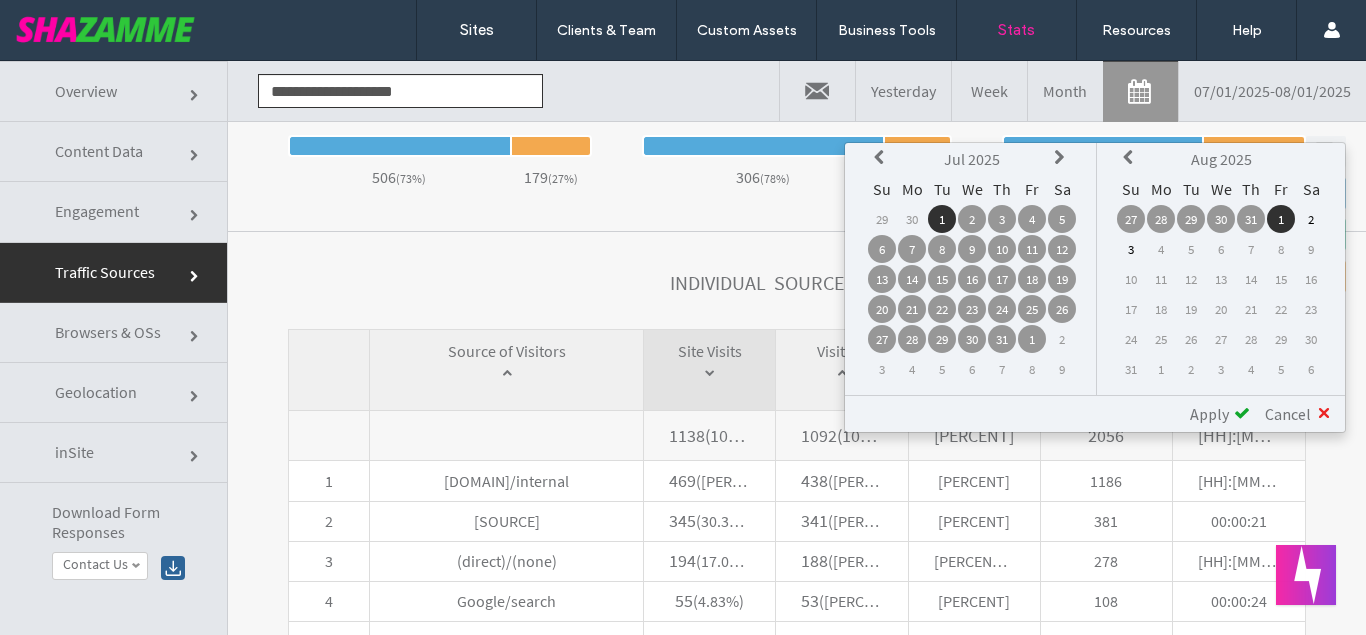 click on "Apply" at bounding box center (1209, 414) 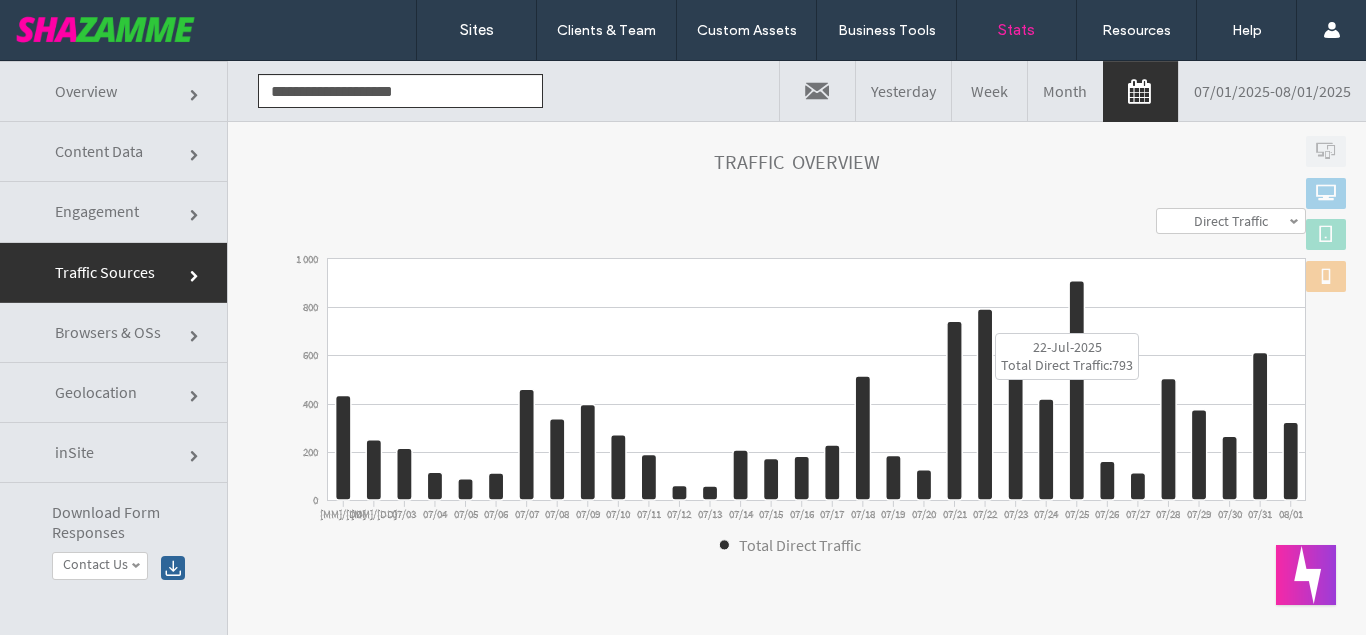scroll, scrollTop: 0, scrollLeft: 0, axis: both 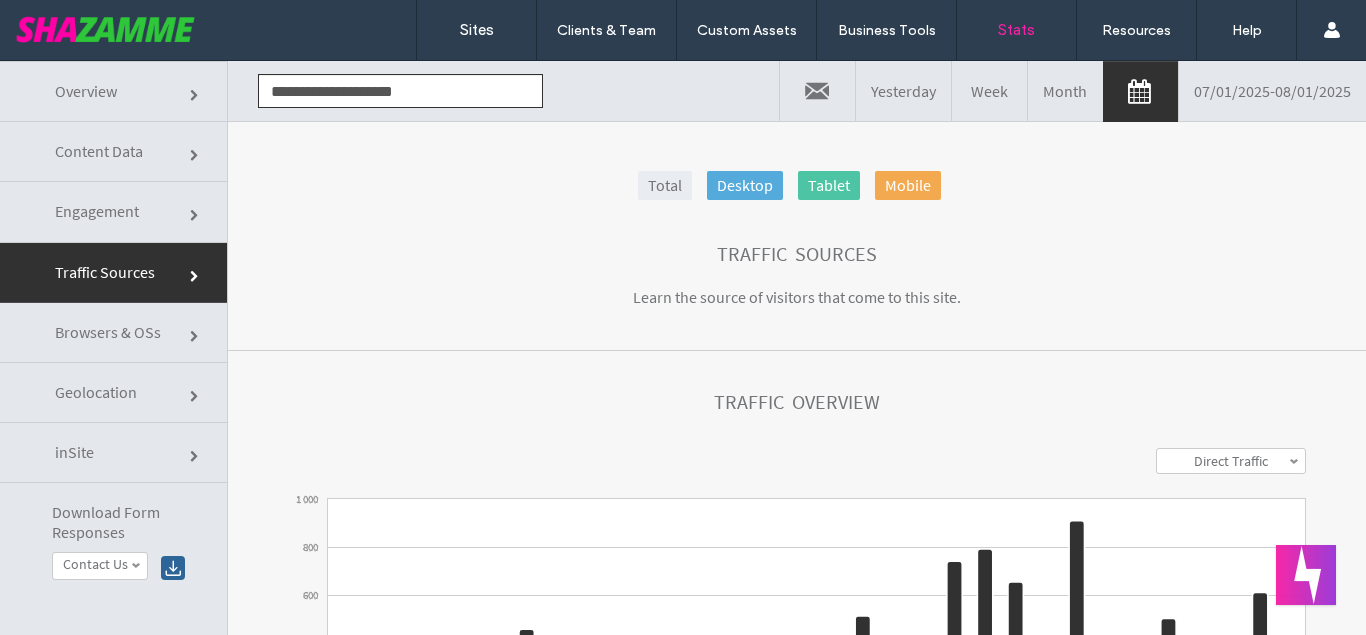 click 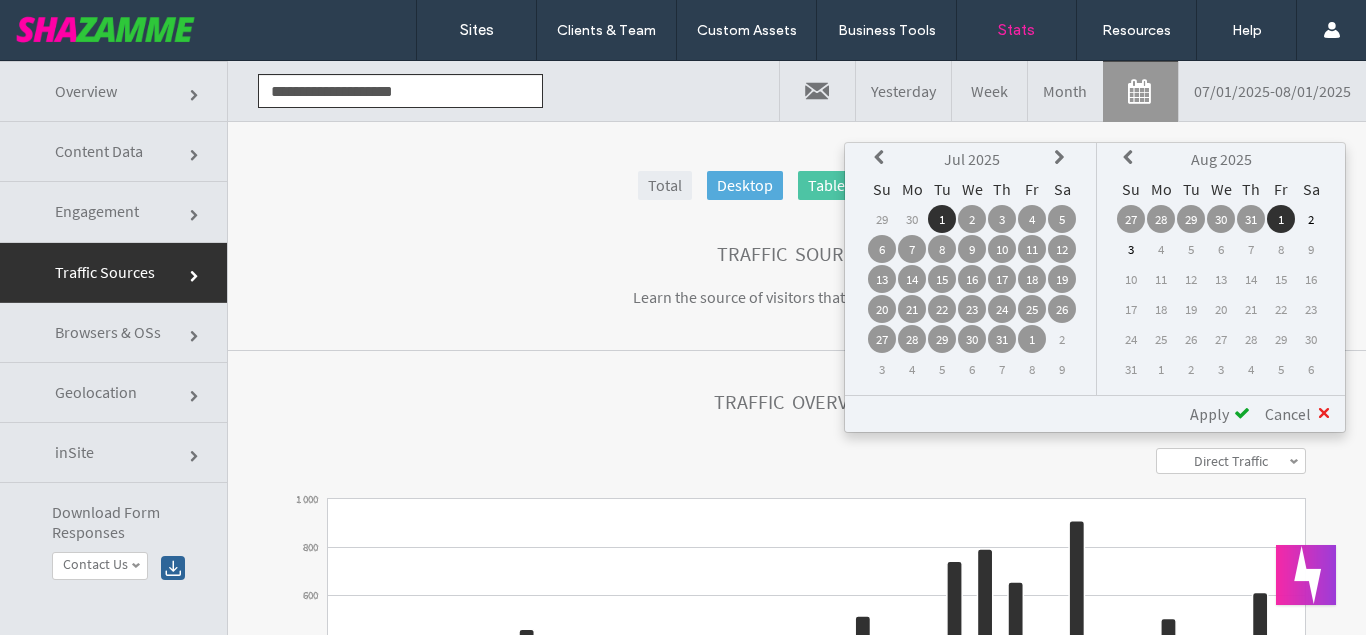 click at bounding box center (882, 158) 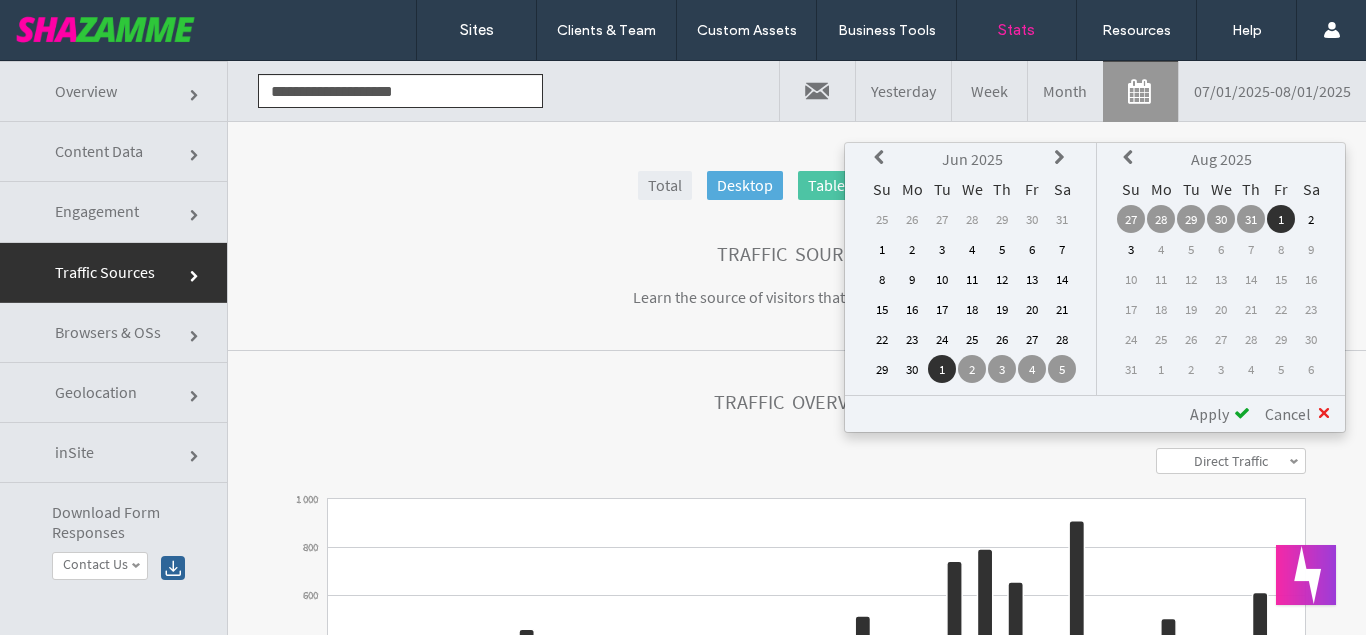 click at bounding box center (882, 158) 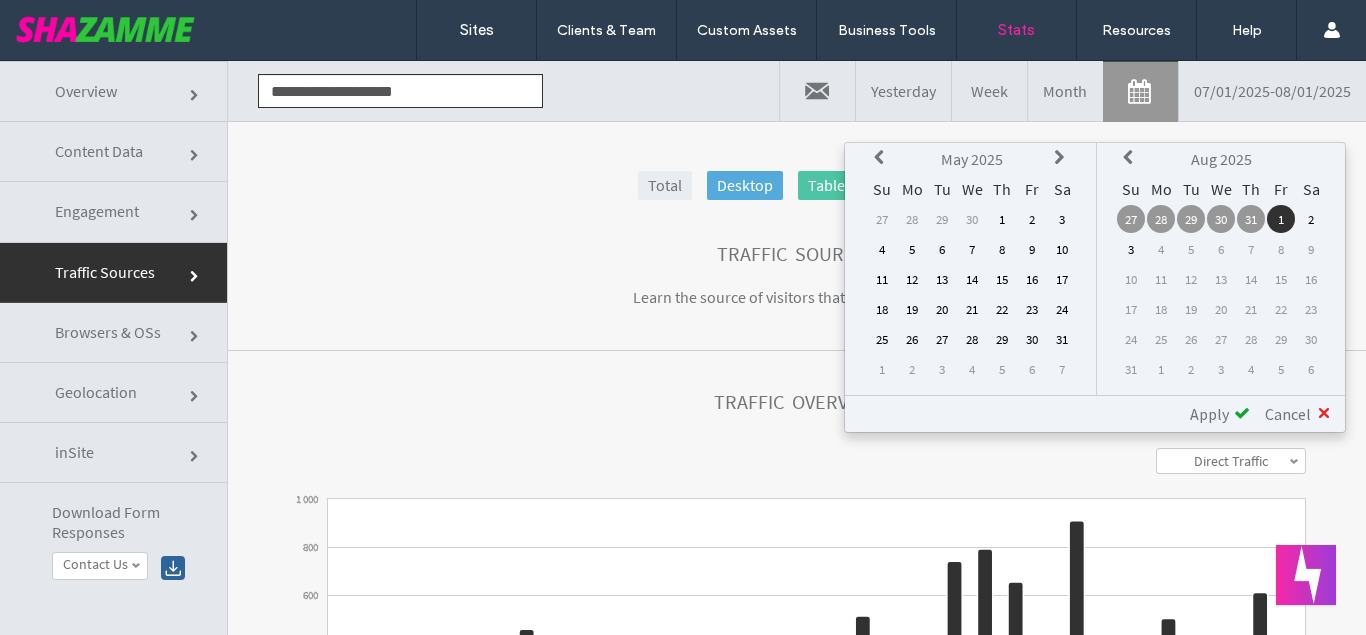click on "1" at bounding box center [1002, 219] 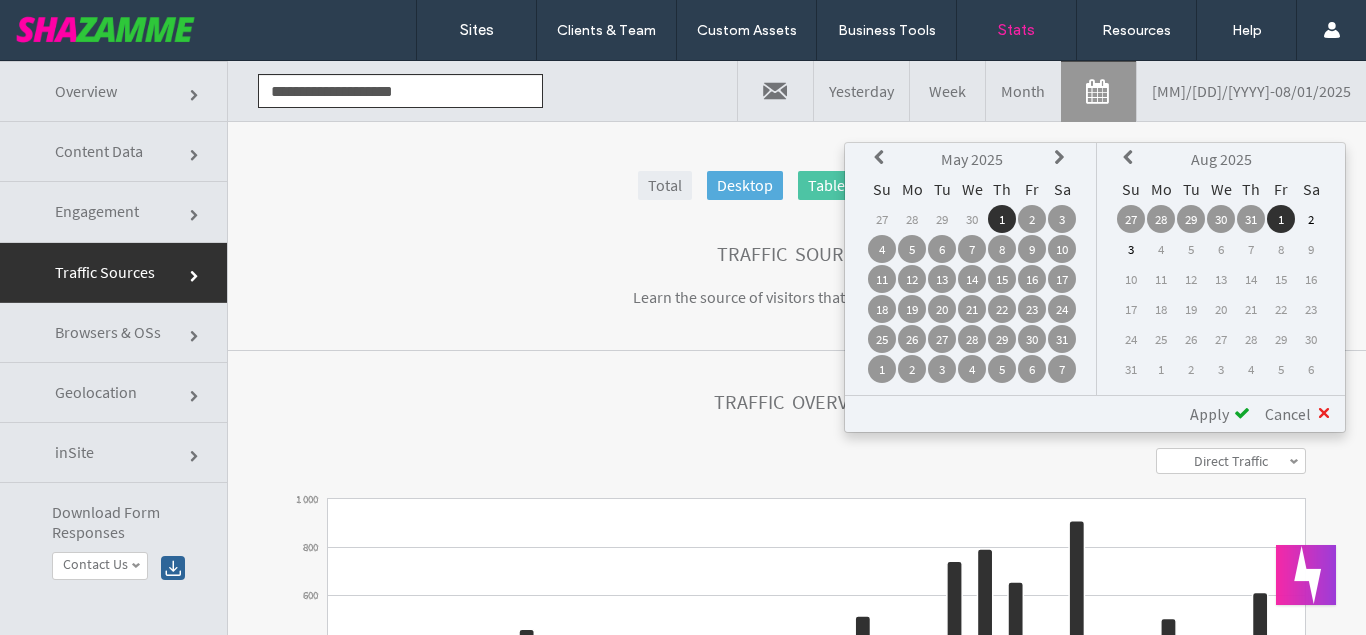 click at bounding box center (1131, 159) 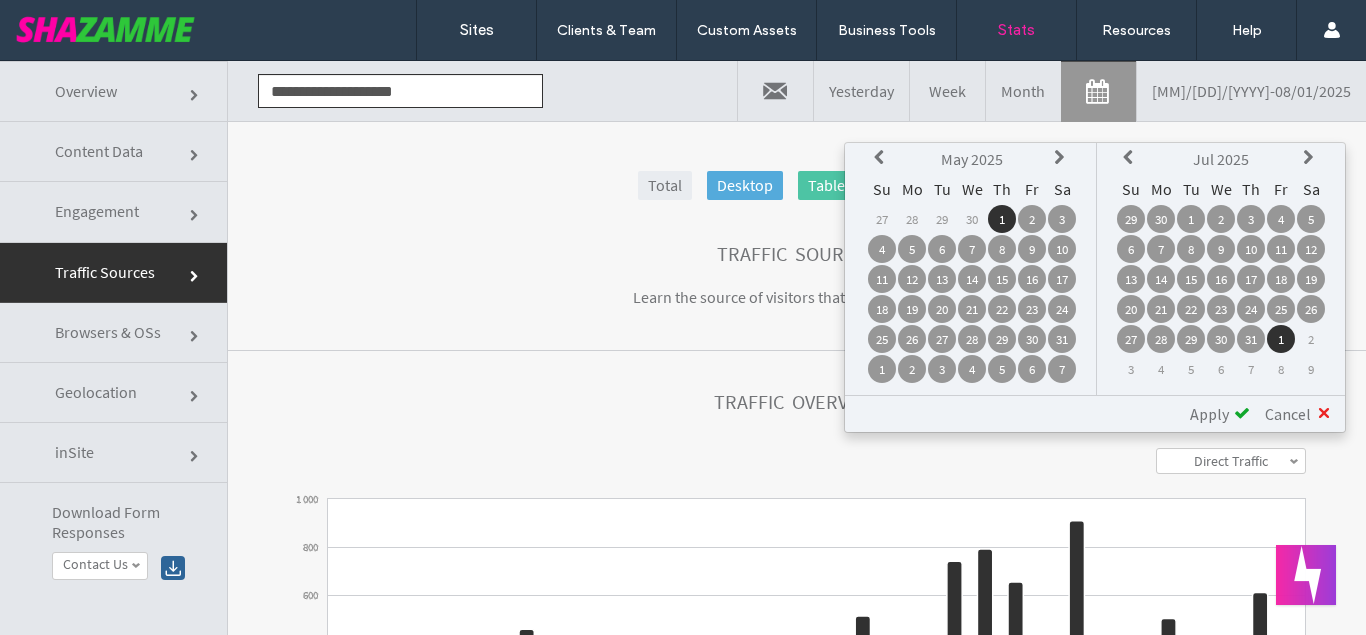 click at bounding box center [1131, 159] 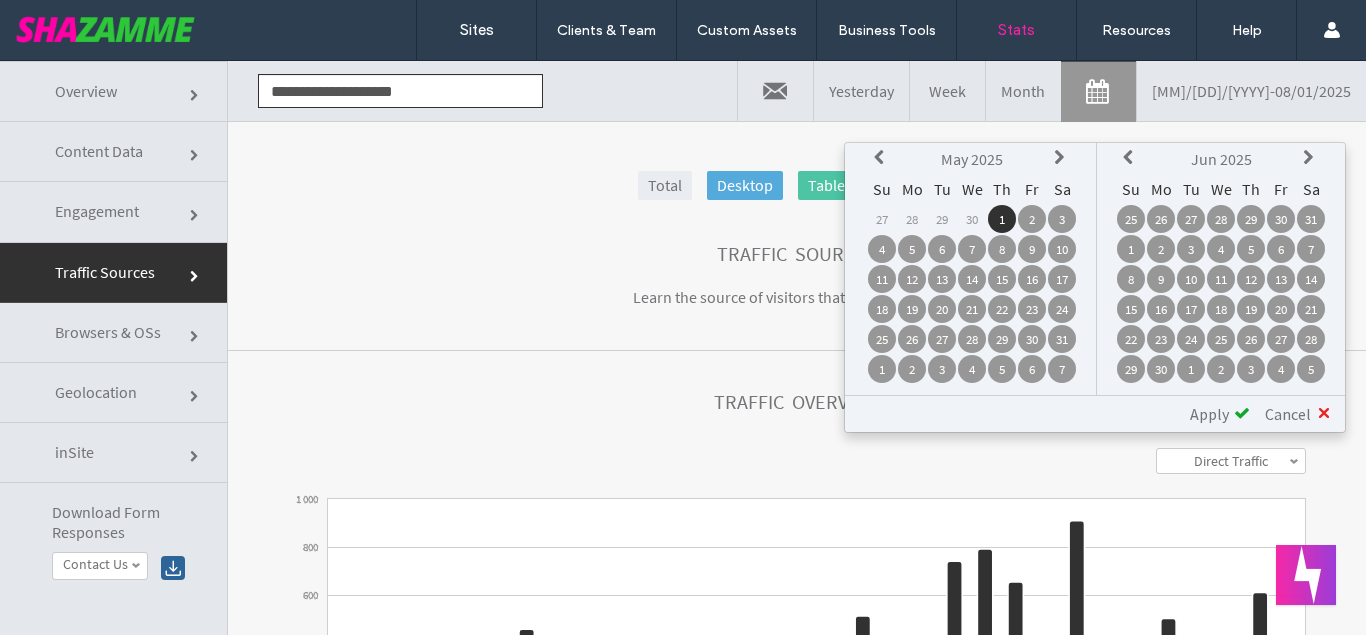 click at bounding box center [1131, 158] 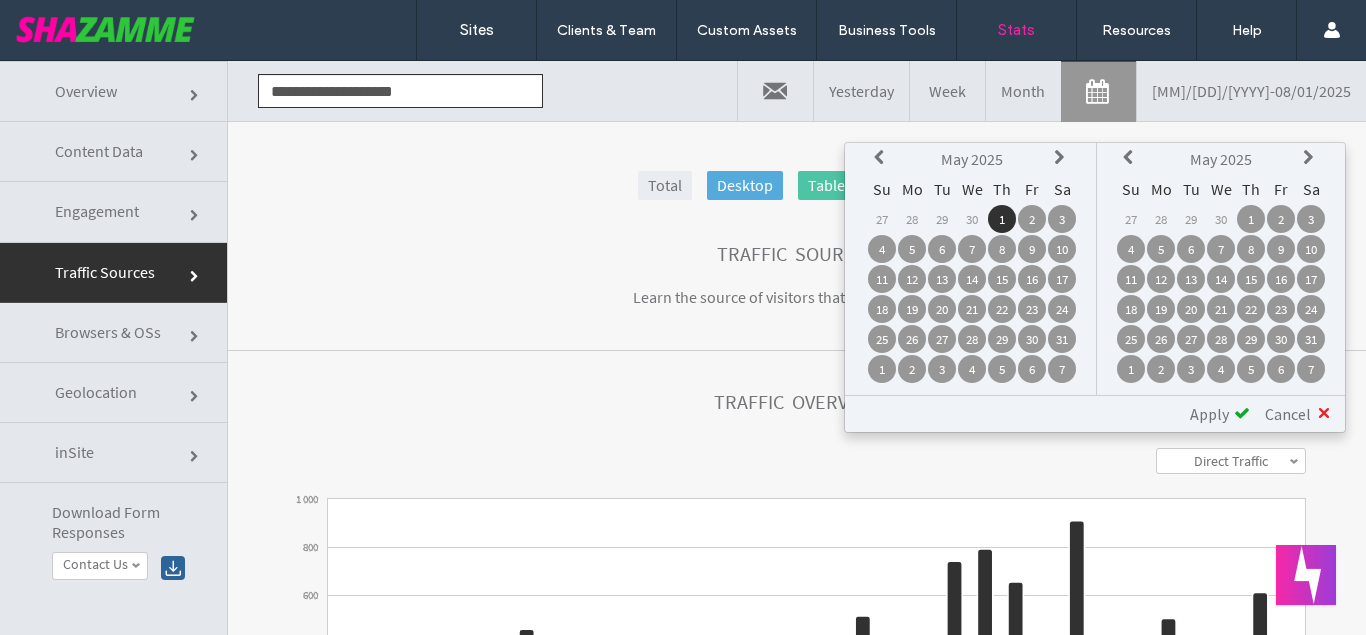 click on "31" at bounding box center [1311, 339] 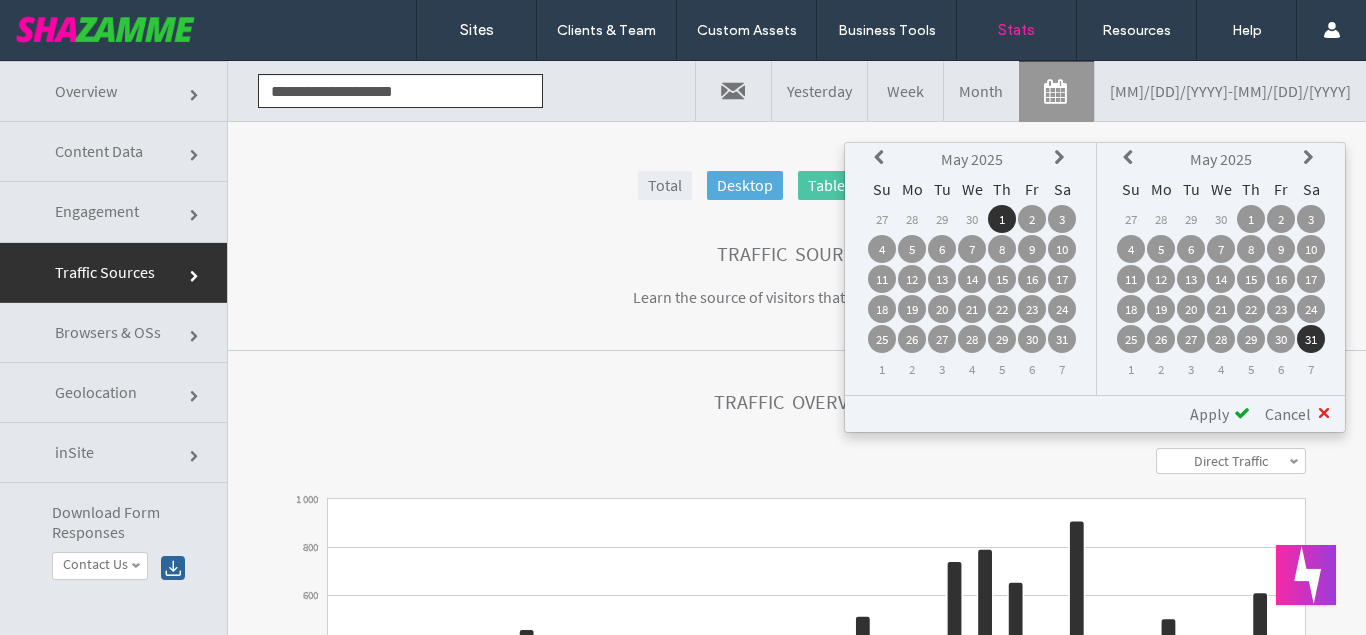 click on "Apply" at bounding box center (1209, 414) 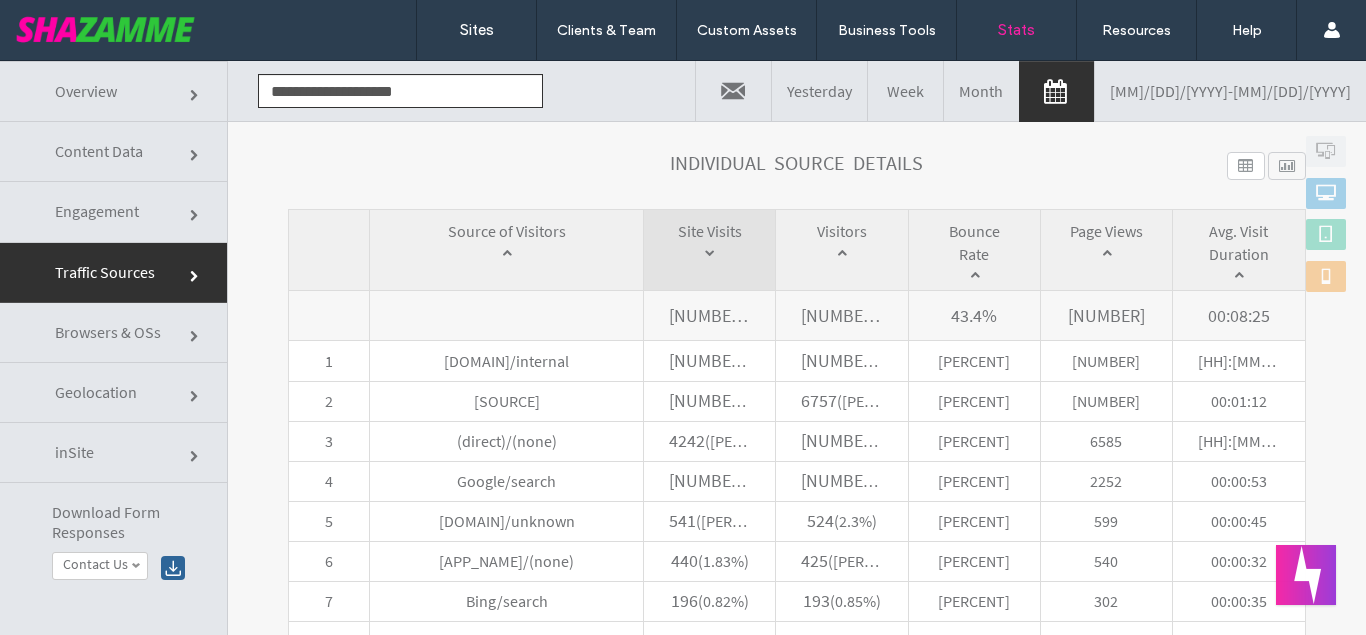 scroll, scrollTop: 1054, scrollLeft: 0, axis: vertical 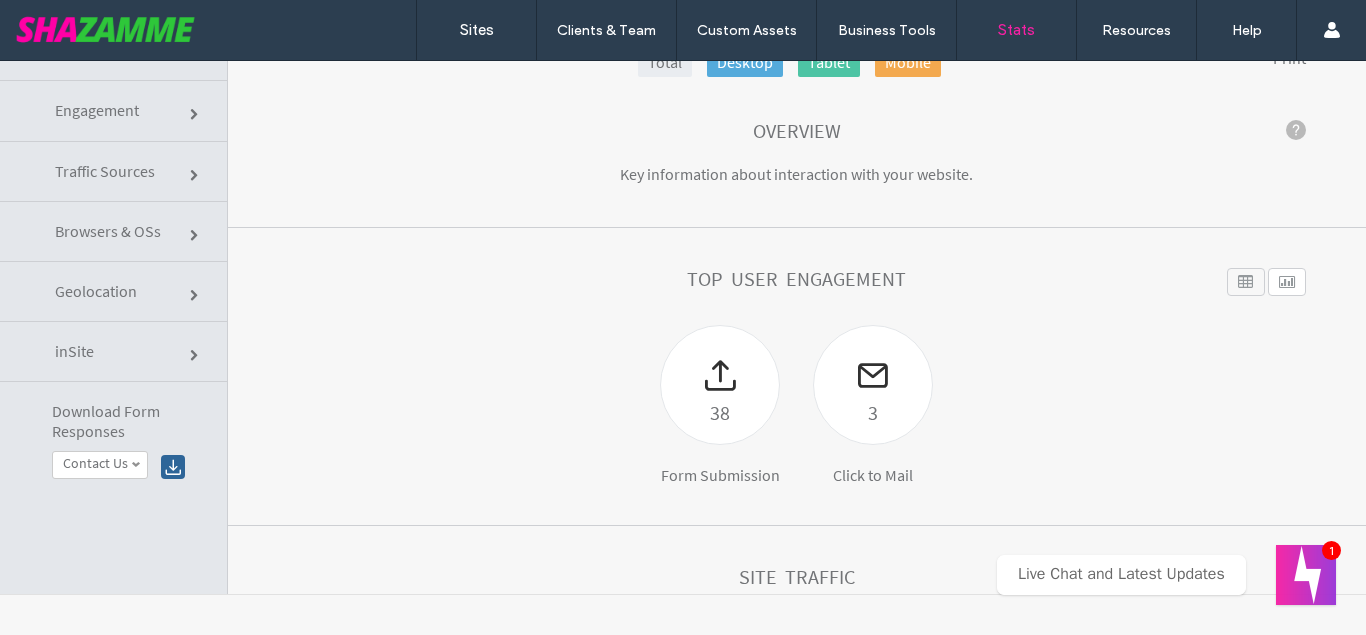 click on "Traffic Sources" 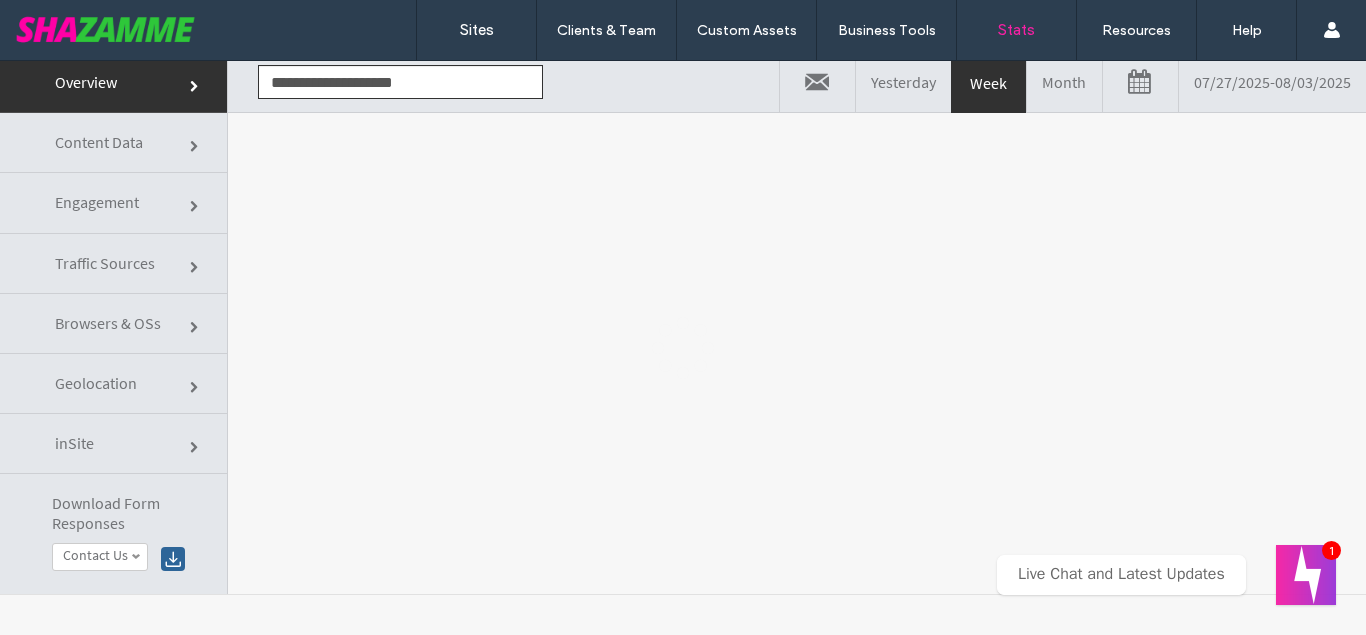 scroll, scrollTop: 9, scrollLeft: 0, axis: vertical 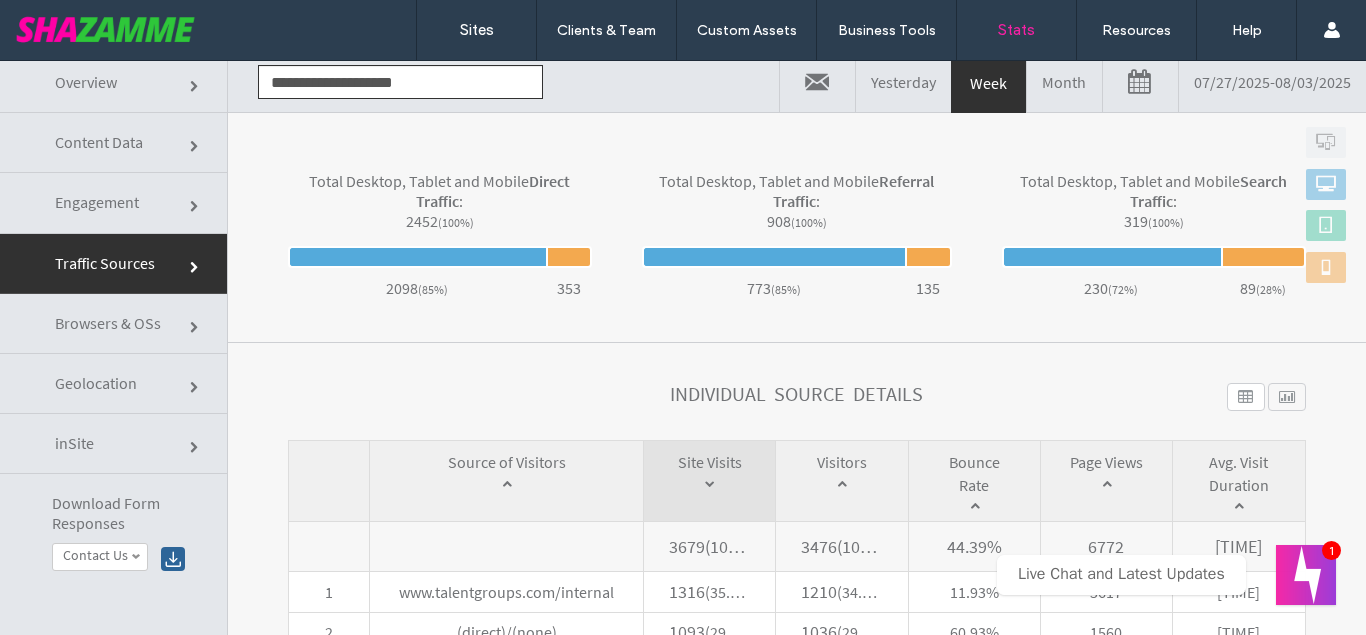 click 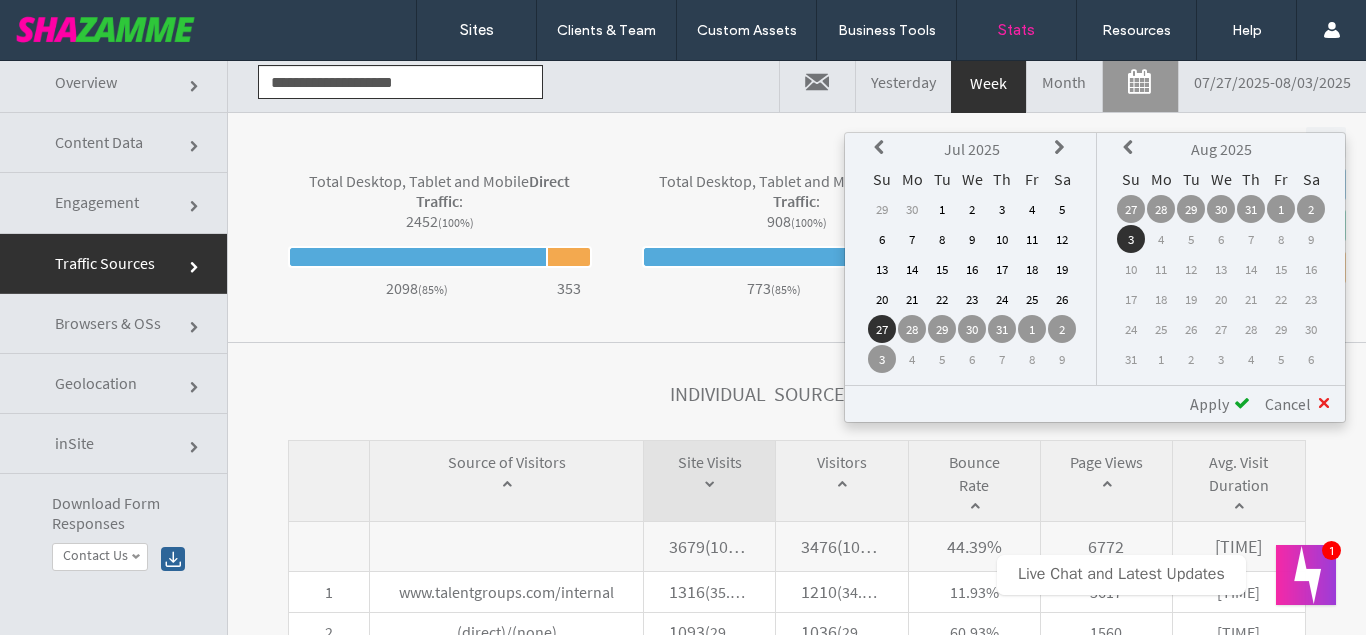 click at bounding box center (882, 148) 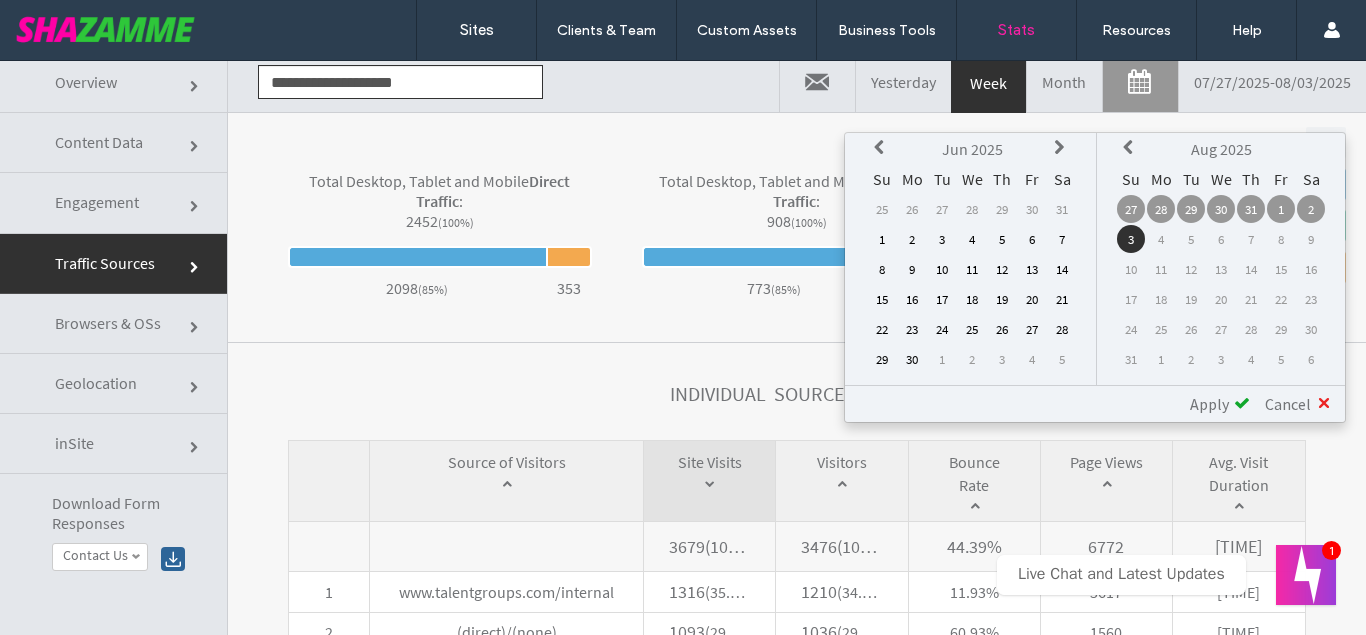 click at bounding box center (882, 148) 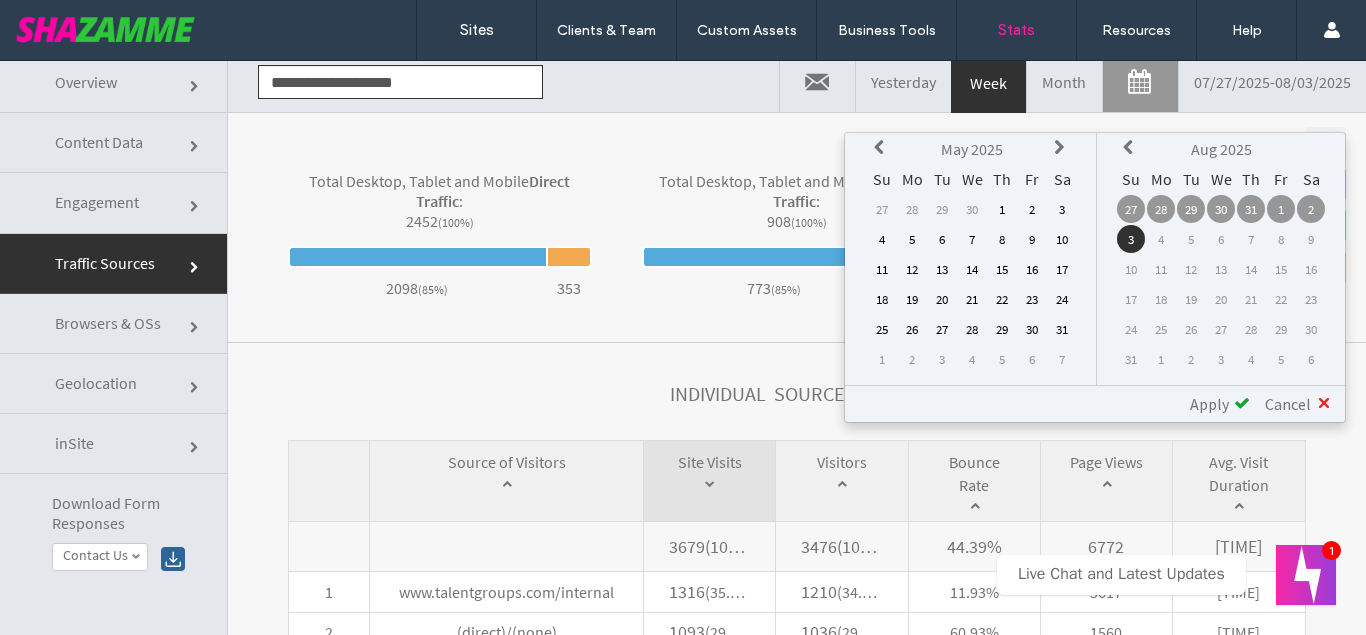 click on "1" at bounding box center (1002, 209) 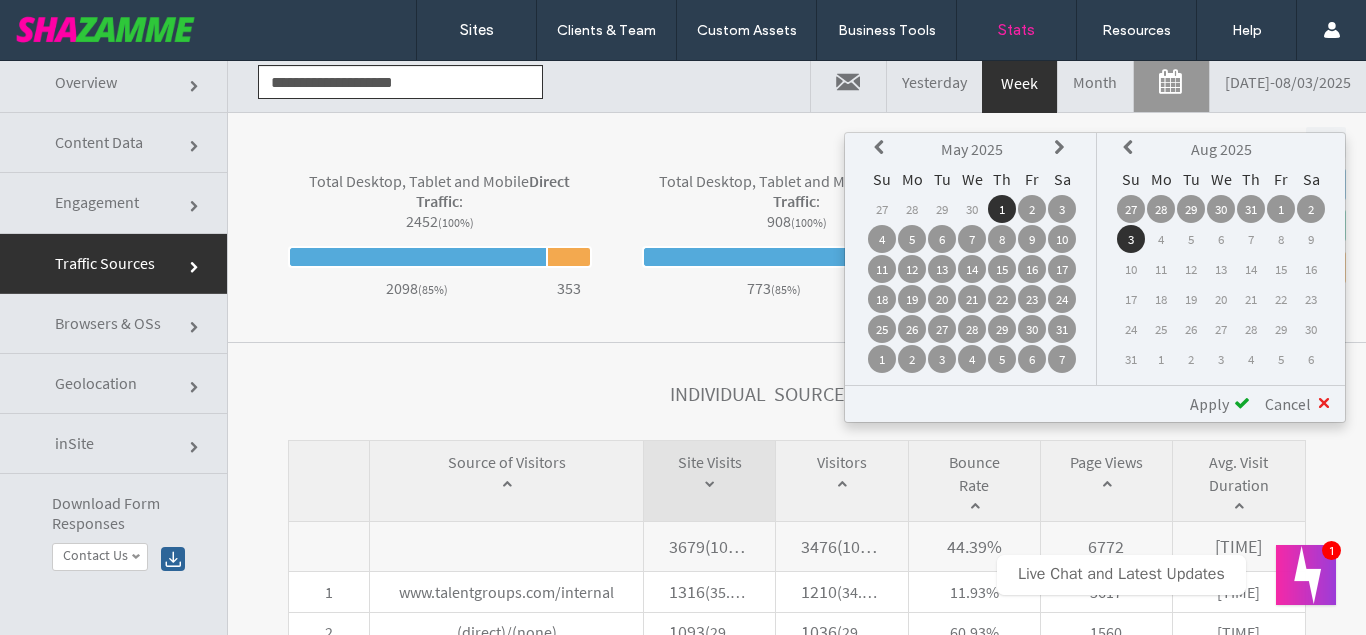 click at bounding box center [1131, 148] 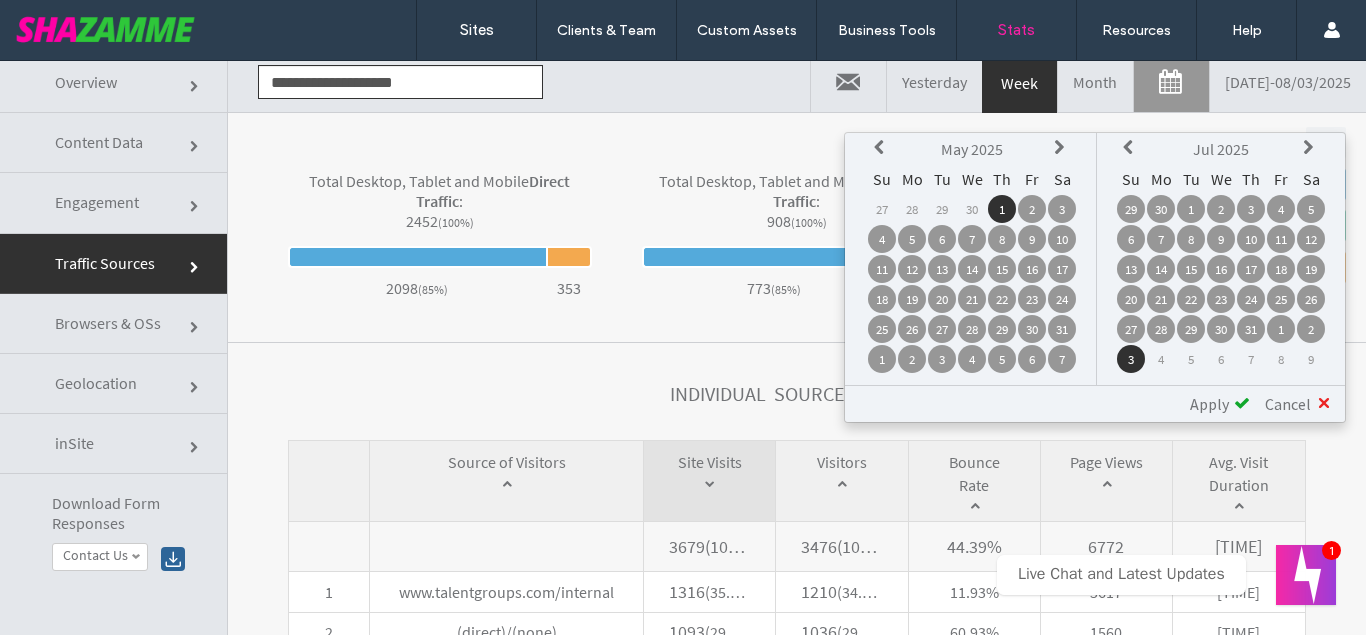 click at bounding box center (1131, 148) 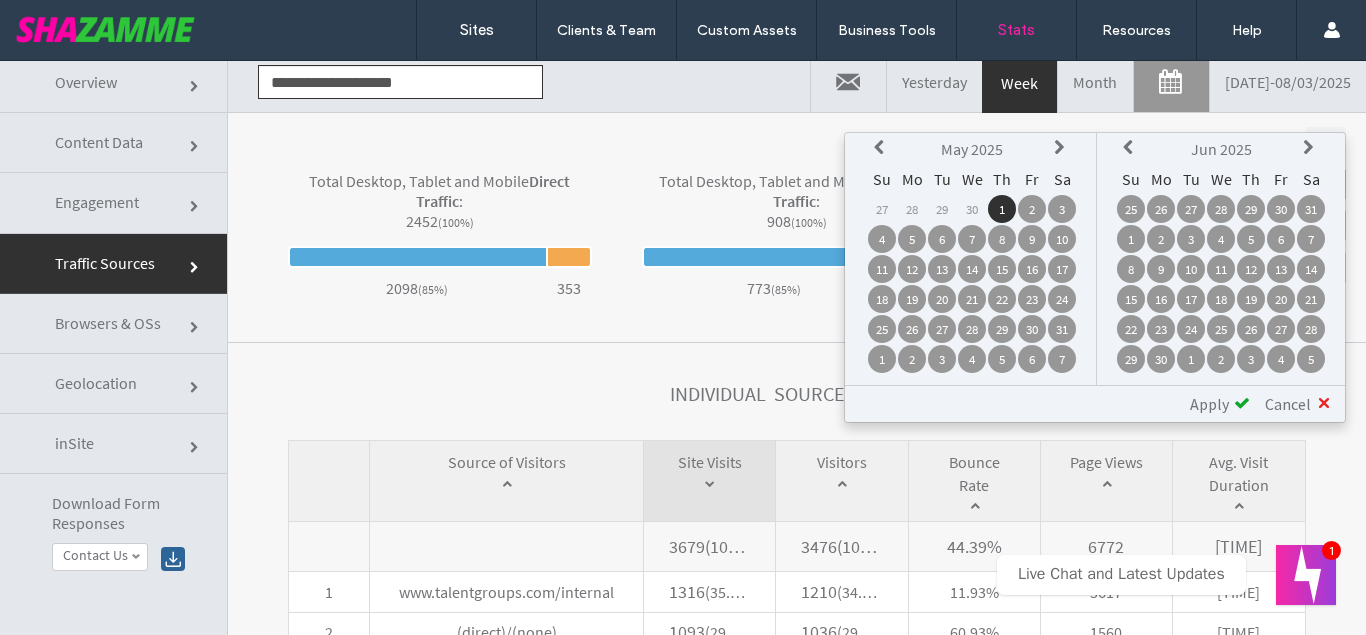 click at bounding box center (1131, 148) 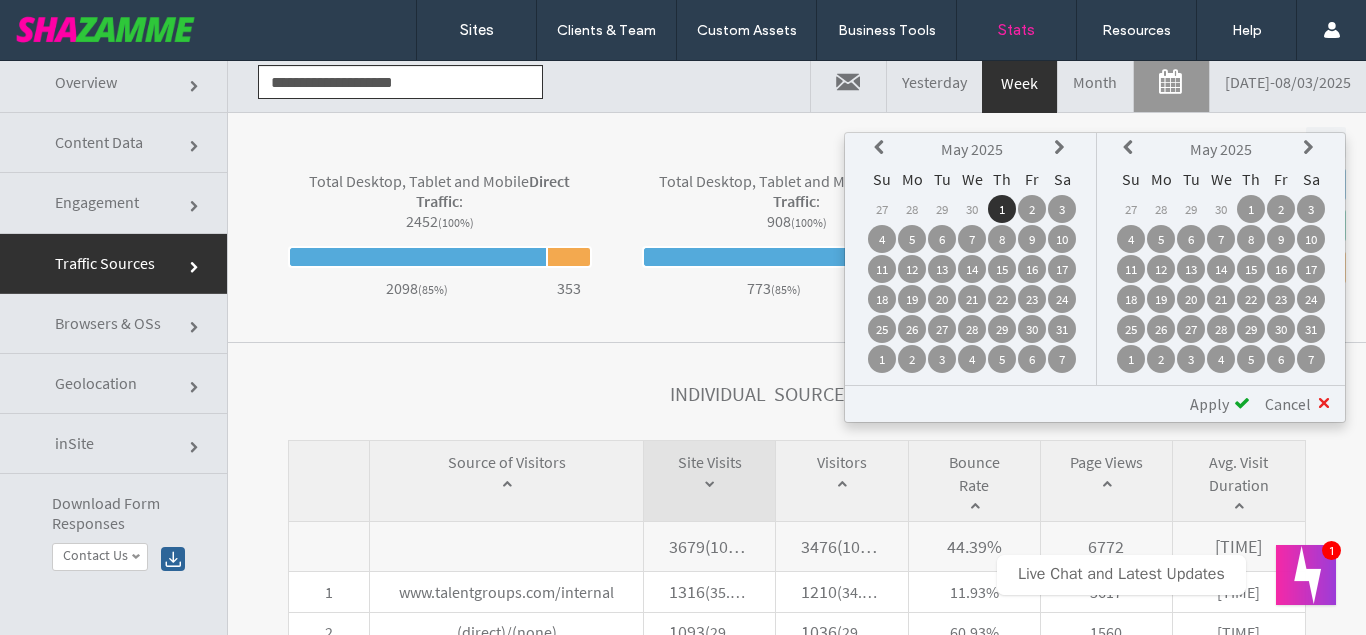 click on "31" at bounding box center [1311, 329] 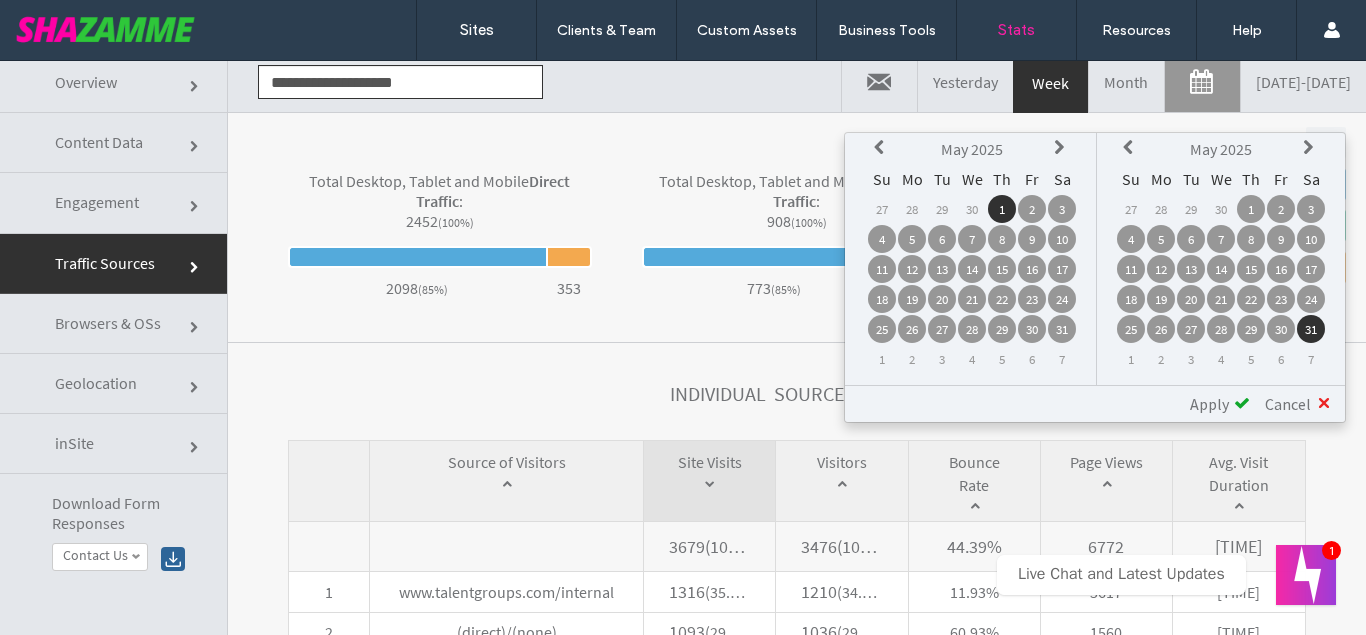 click on "Apply" at bounding box center [1209, 404] 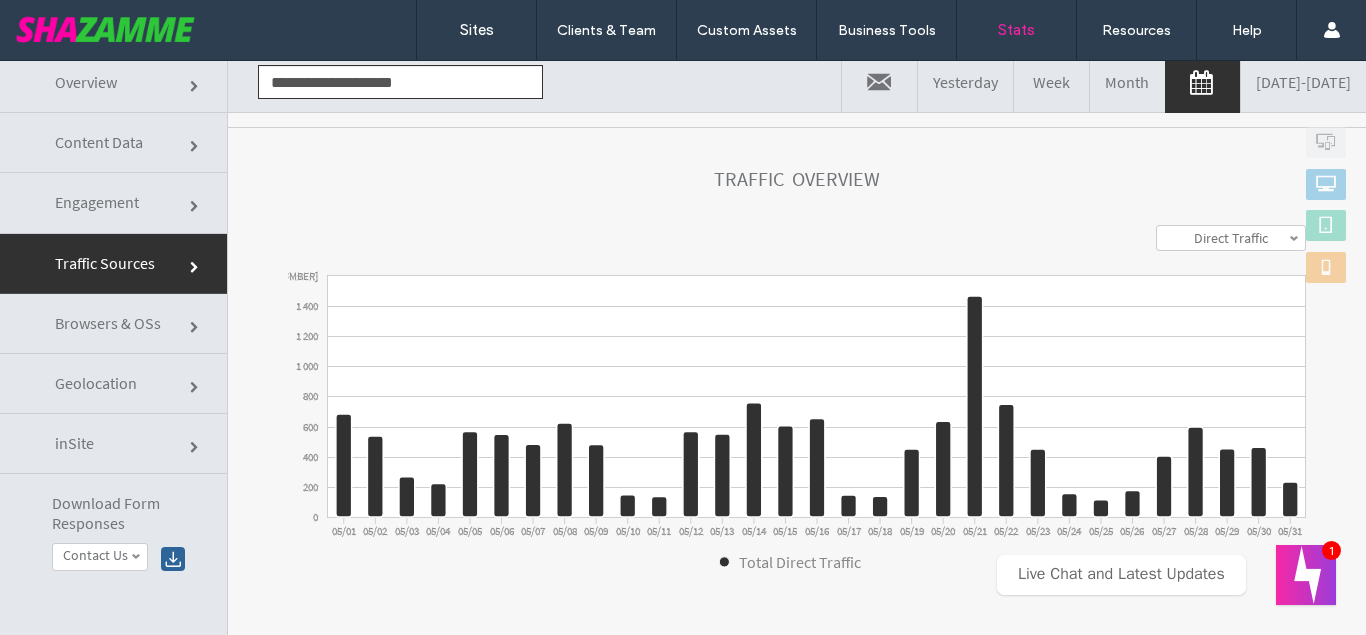scroll, scrollTop: 0, scrollLeft: 0, axis: both 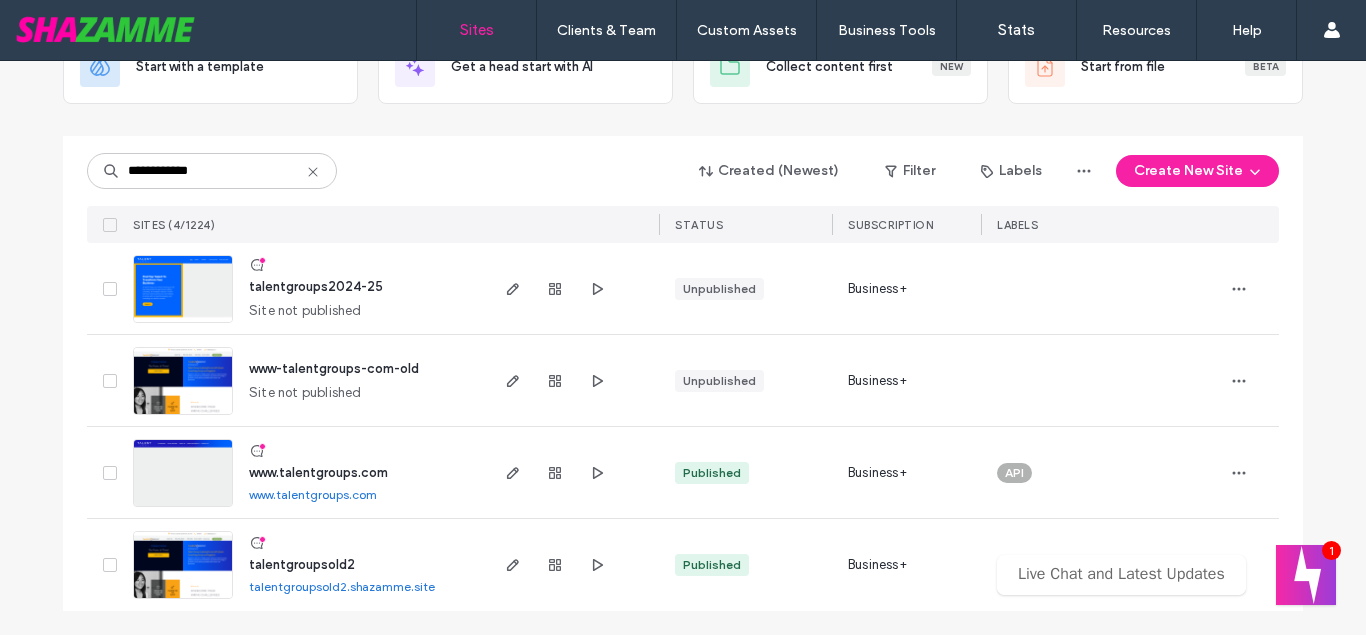 type on "**********" 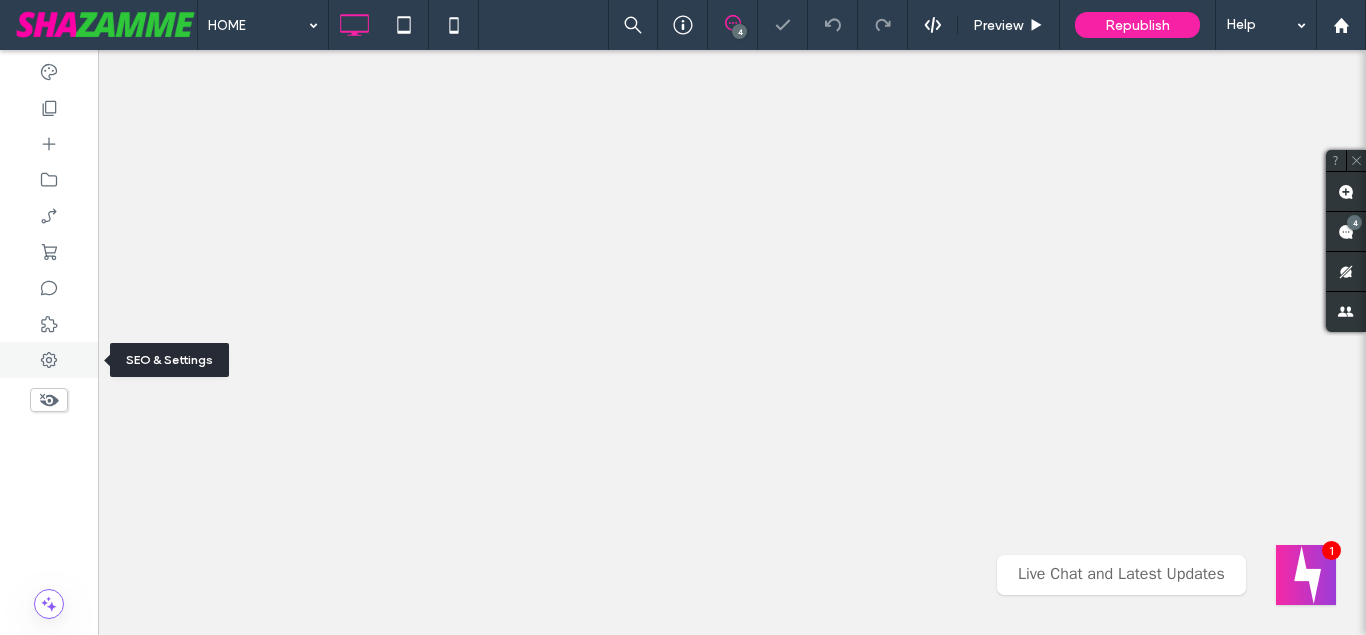 click 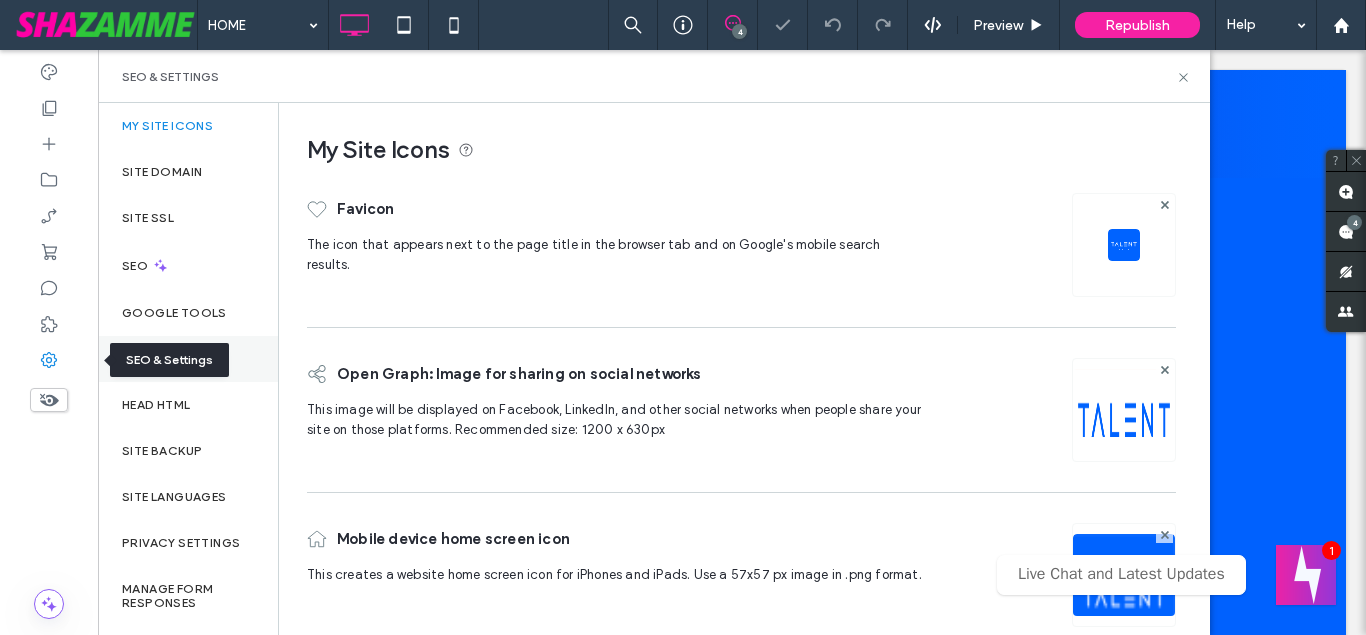 scroll, scrollTop: 0, scrollLeft: 0, axis: both 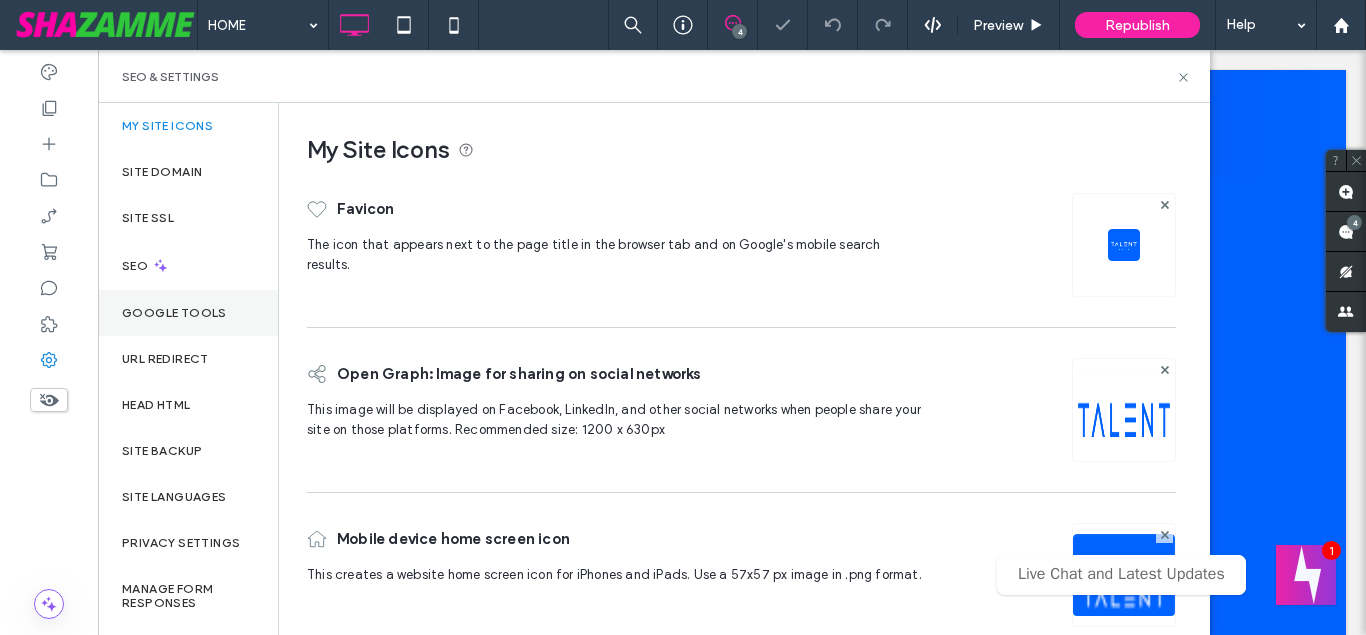 click on "Google Tools" at bounding box center (174, 313) 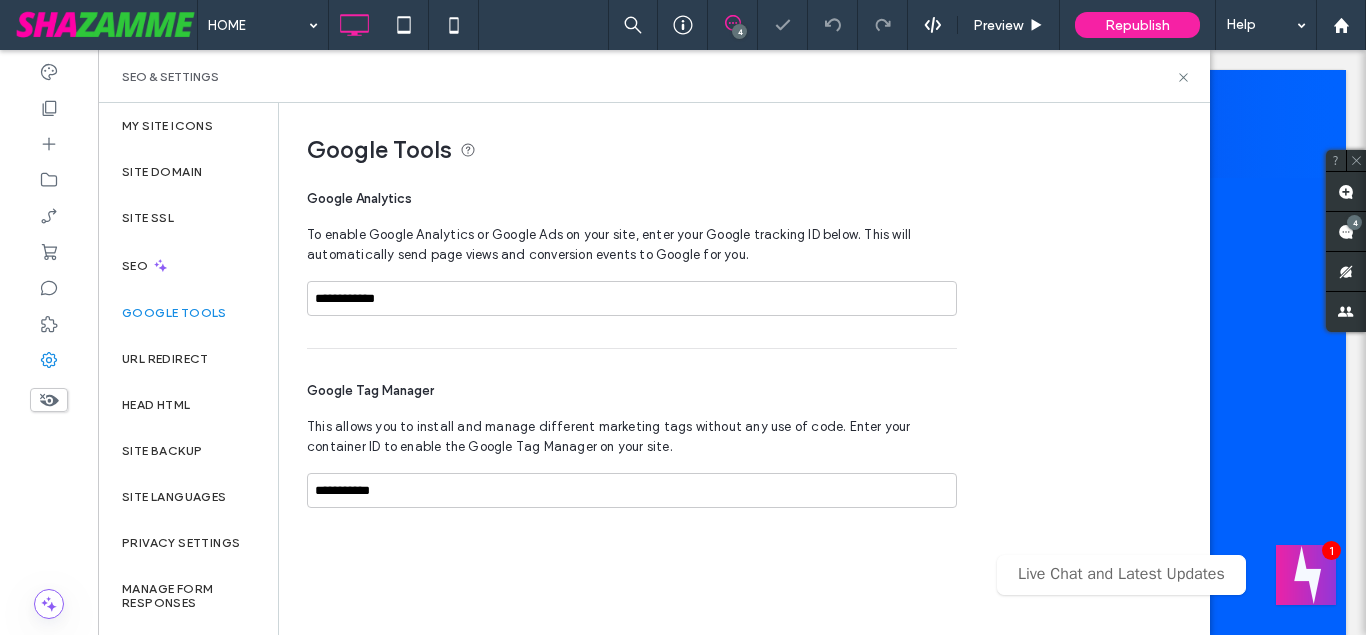 scroll, scrollTop: 0, scrollLeft: 0, axis: both 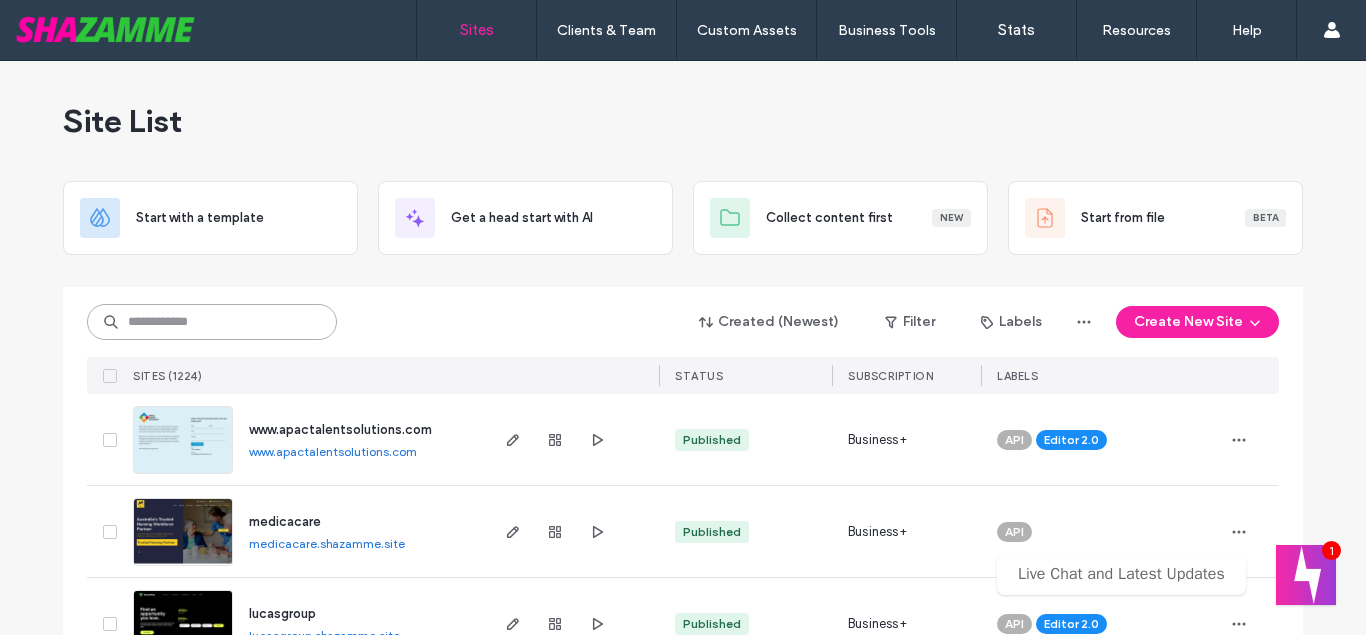 click at bounding box center [212, 322] 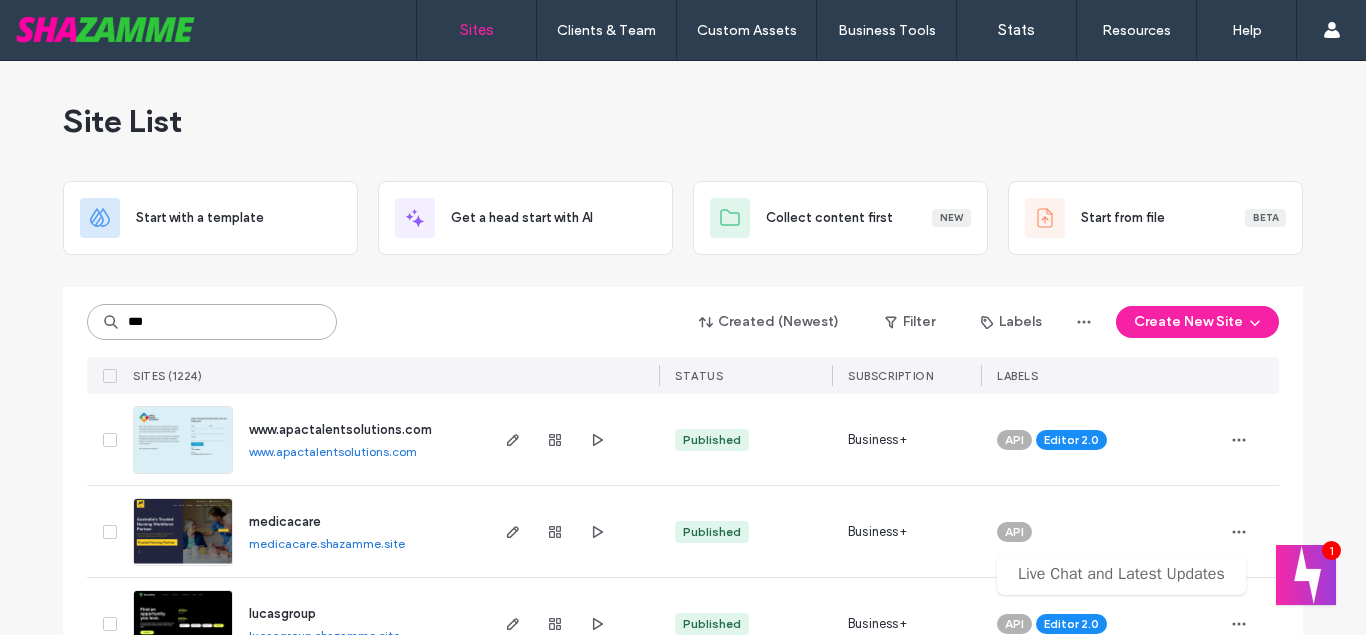 type on "***" 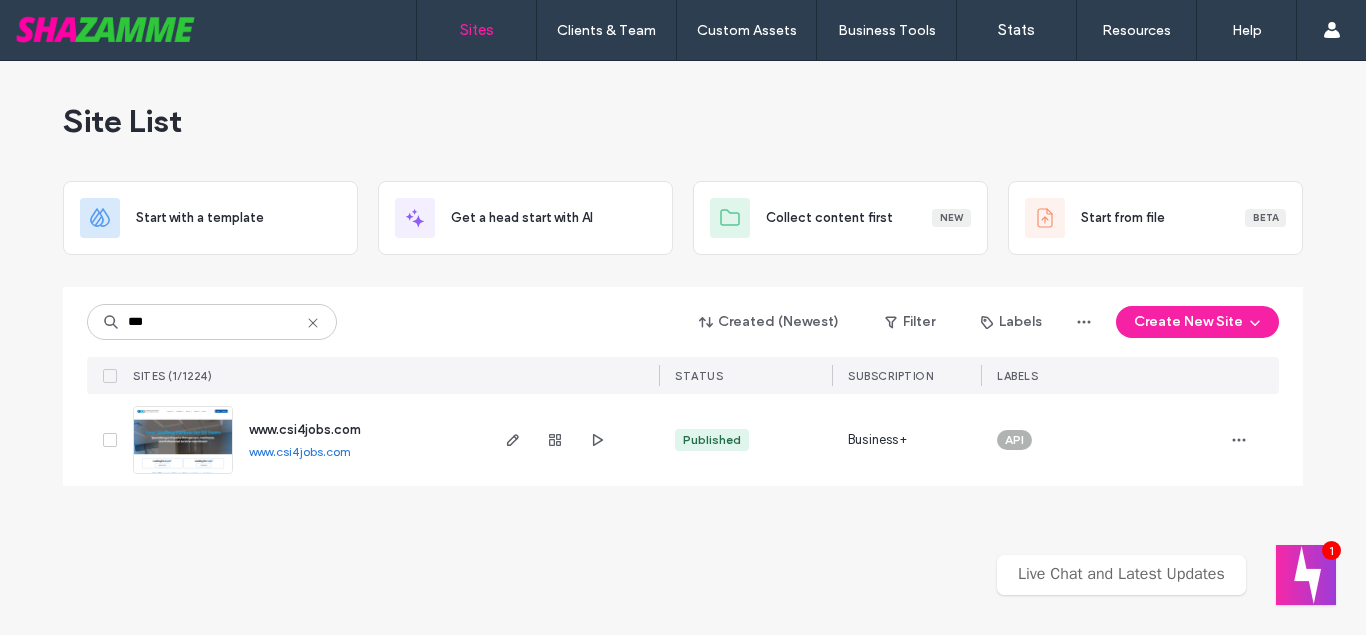 click on "www.csi4jobs.com" at bounding box center (305, 429) 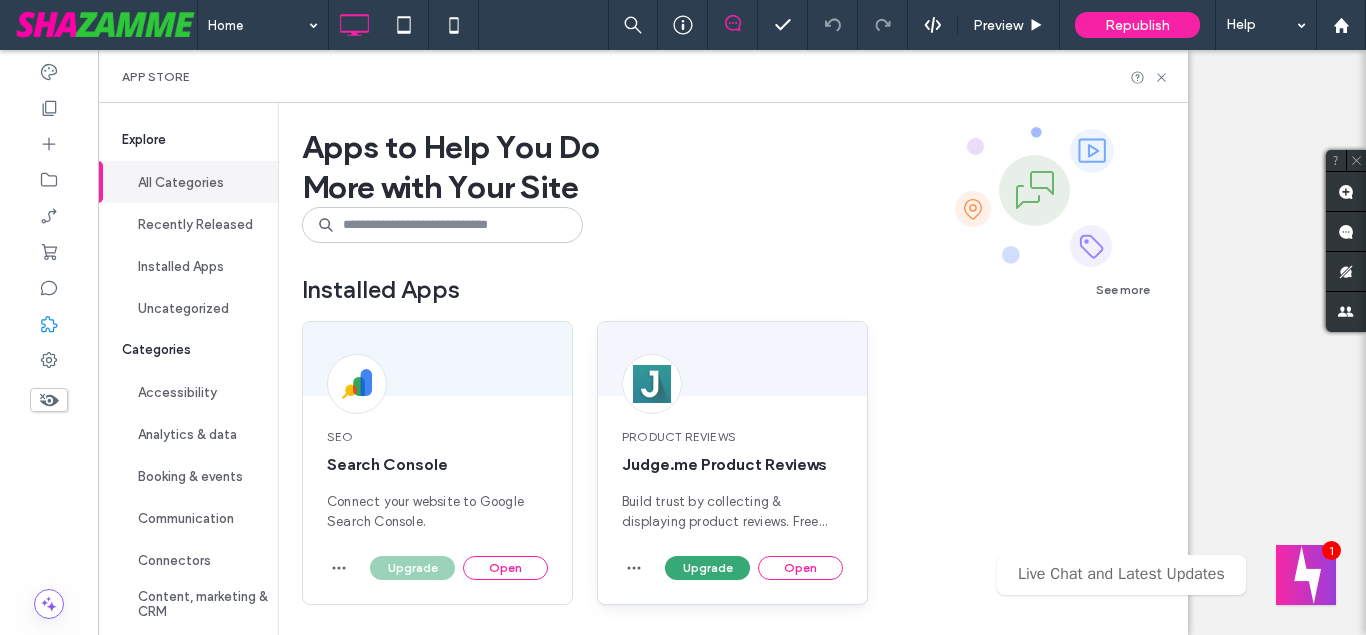 scroll, scrollTop: 0, scrollLeft: 0, axis: both 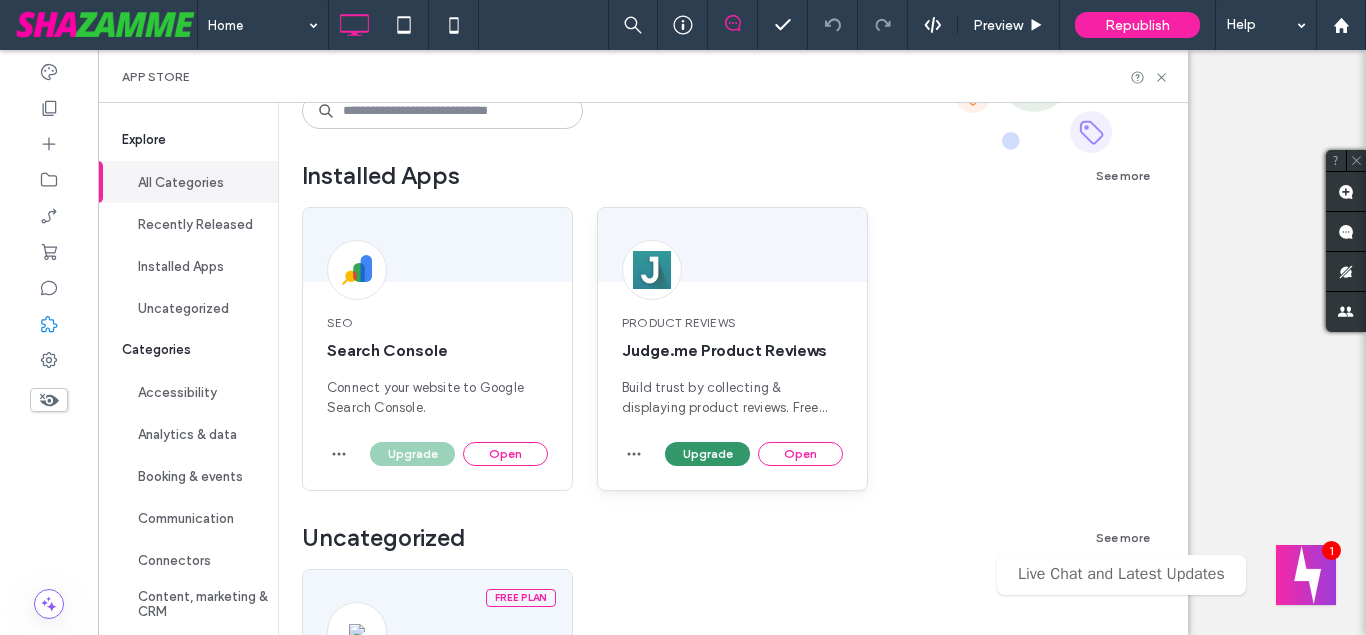 click on "Upgrade" at bounding box center [707, 454] 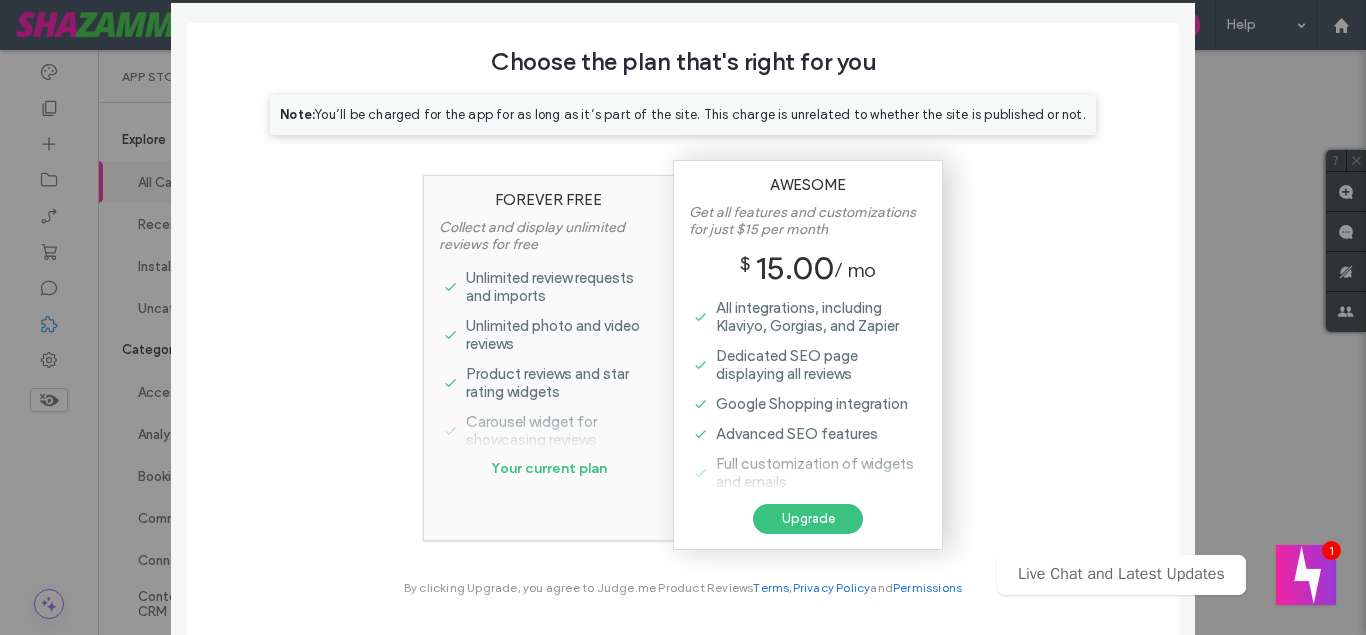 scroll, scrollTop: 0, scrollLeft: 0, axis: both 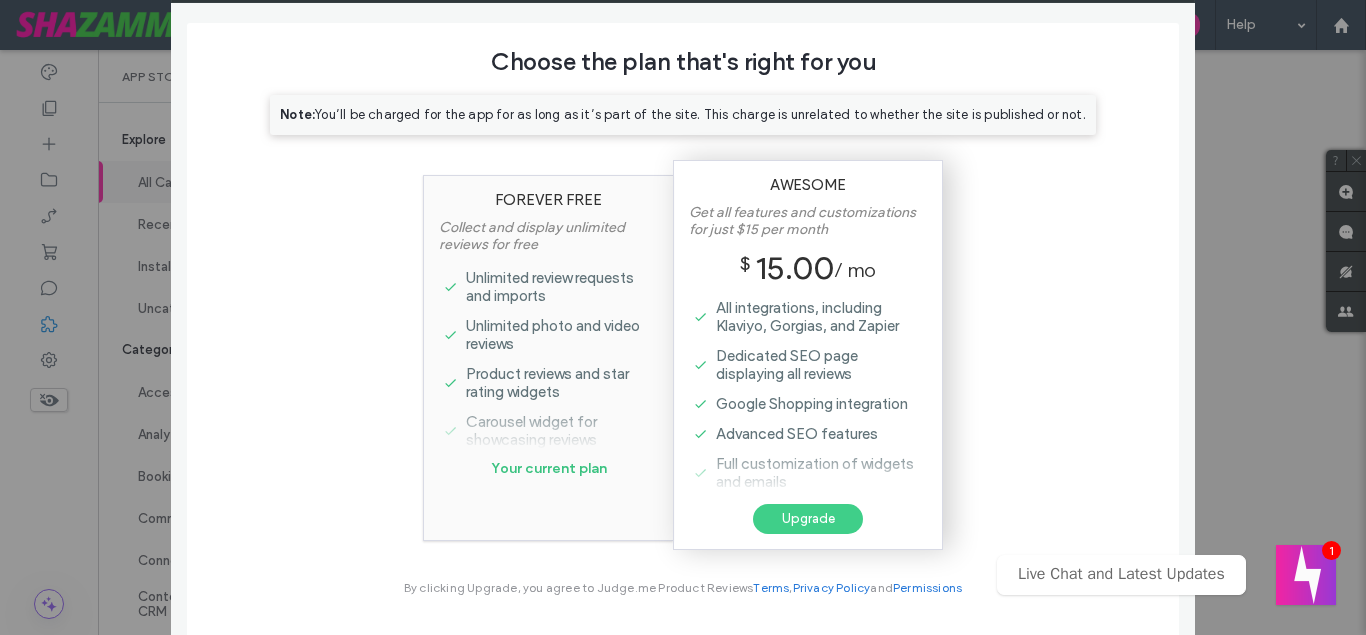 click on "Upgrade" at bounding box center [808, 519] 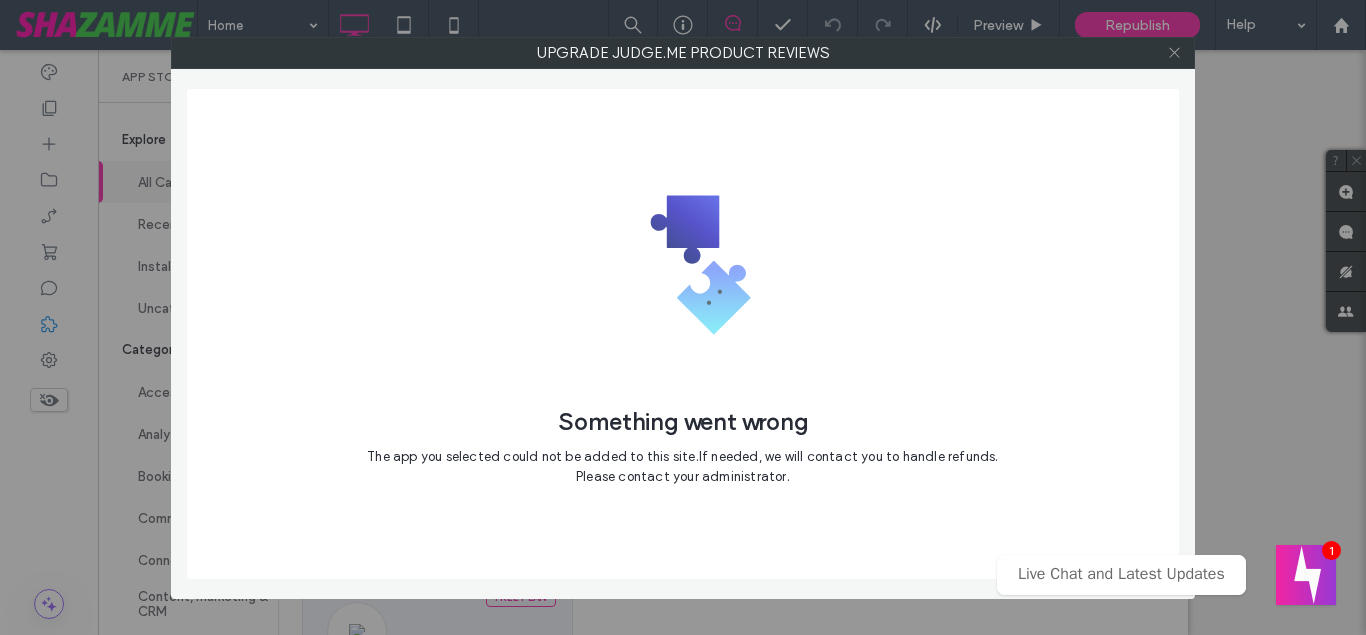 click 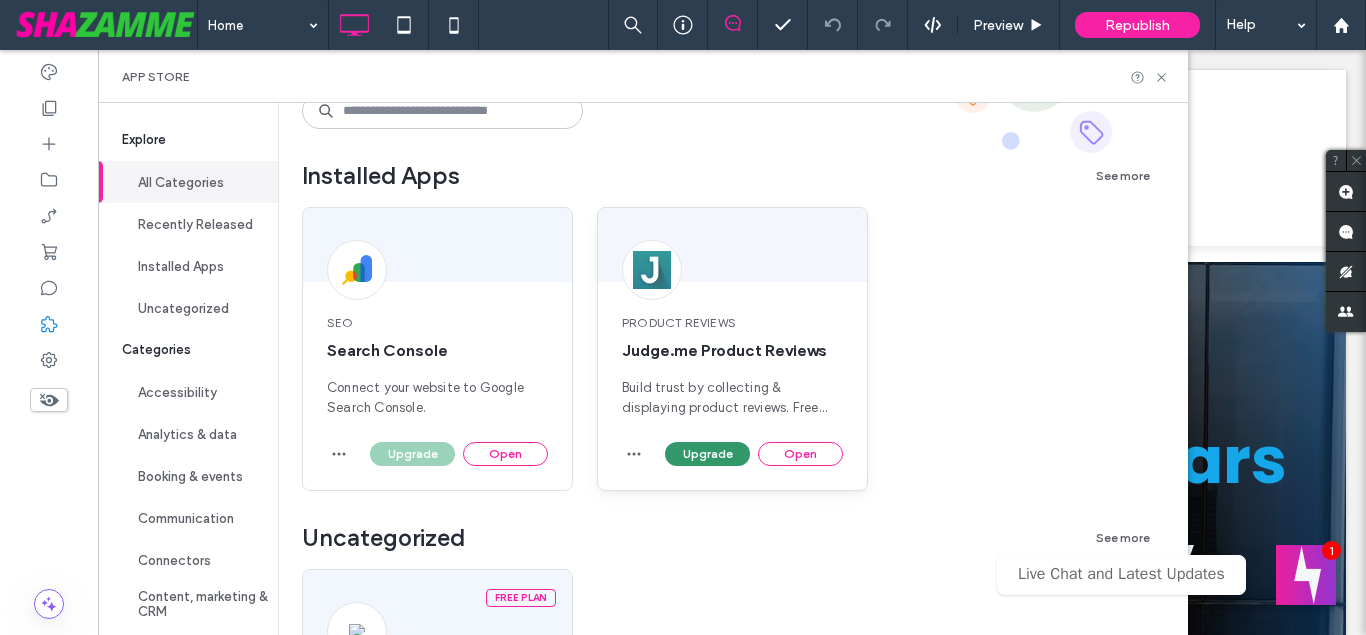 scroll, scrollTop: 0, scrollLeft: 0, axis: both 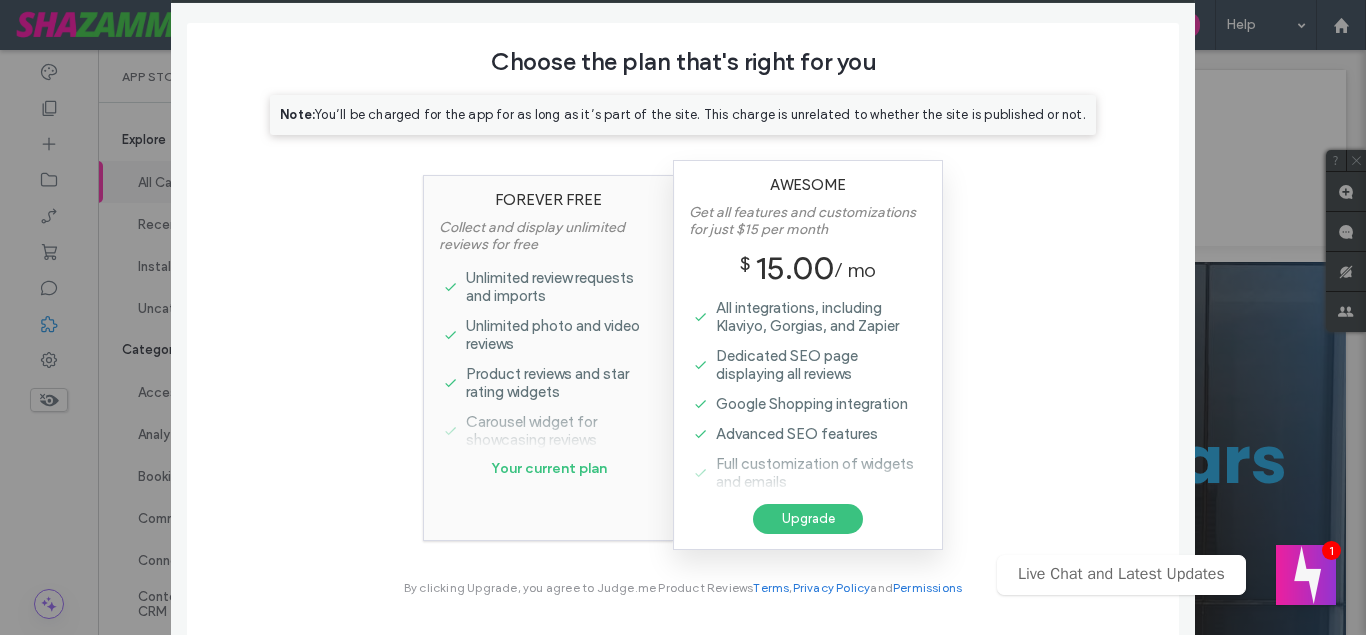 click on "Upgrade Judge.me Product Reviews Choose the plan that's right for you Note: You’ll be charged for the app for as long as it’s part of the site. This charge is unrelated to whether the site is published or not. Forever Free Collect and display unlimited reviews for free Unlimited review requests and imports Unlimited photo and video reviews Product reviews and star rating widgets Carousel widget for showcasing reviews SEO-rich snippets for increasing traffic Manual social media sharing Your current plan Awesome Get all features and customizations for just $15 per month $ 15.00 / mo All integrations, including Klaviyo, Gorgias, and Zapier Dedicated SEO page displaying all reviews Google Shopping integration Advanced SEO features Full customization of widgets and emails Option to remove Judge.me branding Coupons to boost review collection Review request reminders Upgrade By clicking Upgrade, you agree to Judge.me Product Reviews Terms , Privacy Policy and Permissions" at bounding box center [683, 317] 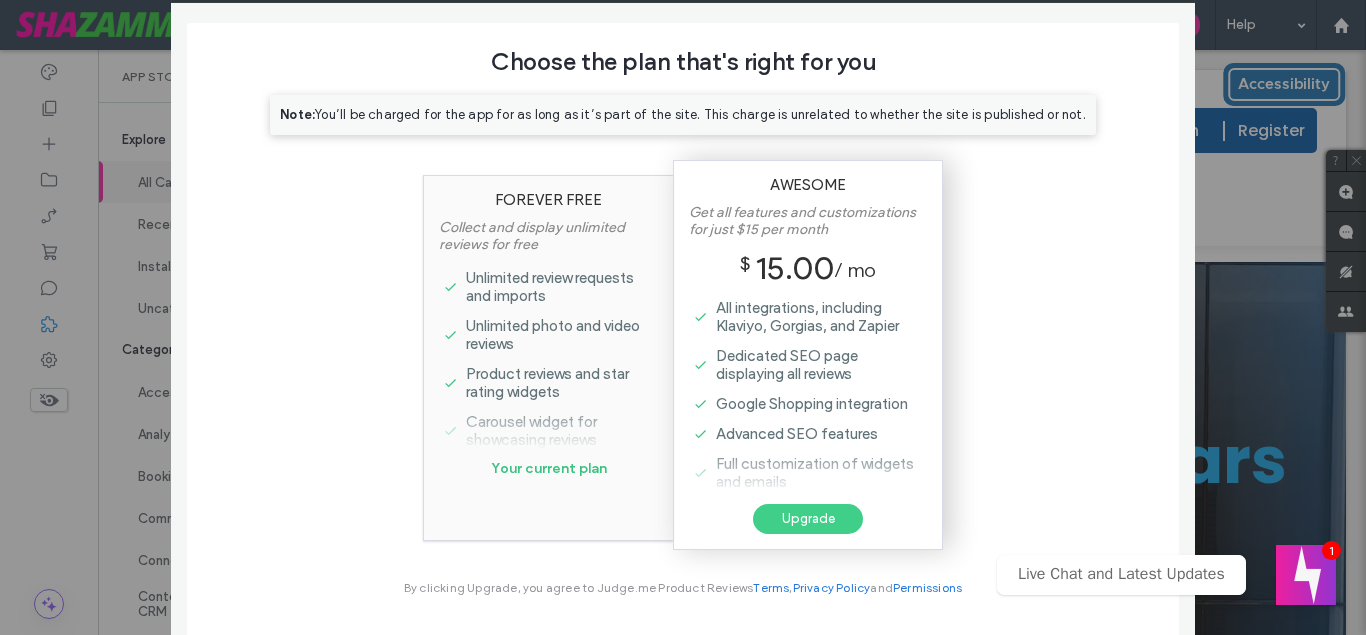 click on "Upgrade" at bounding box center (808, 519) 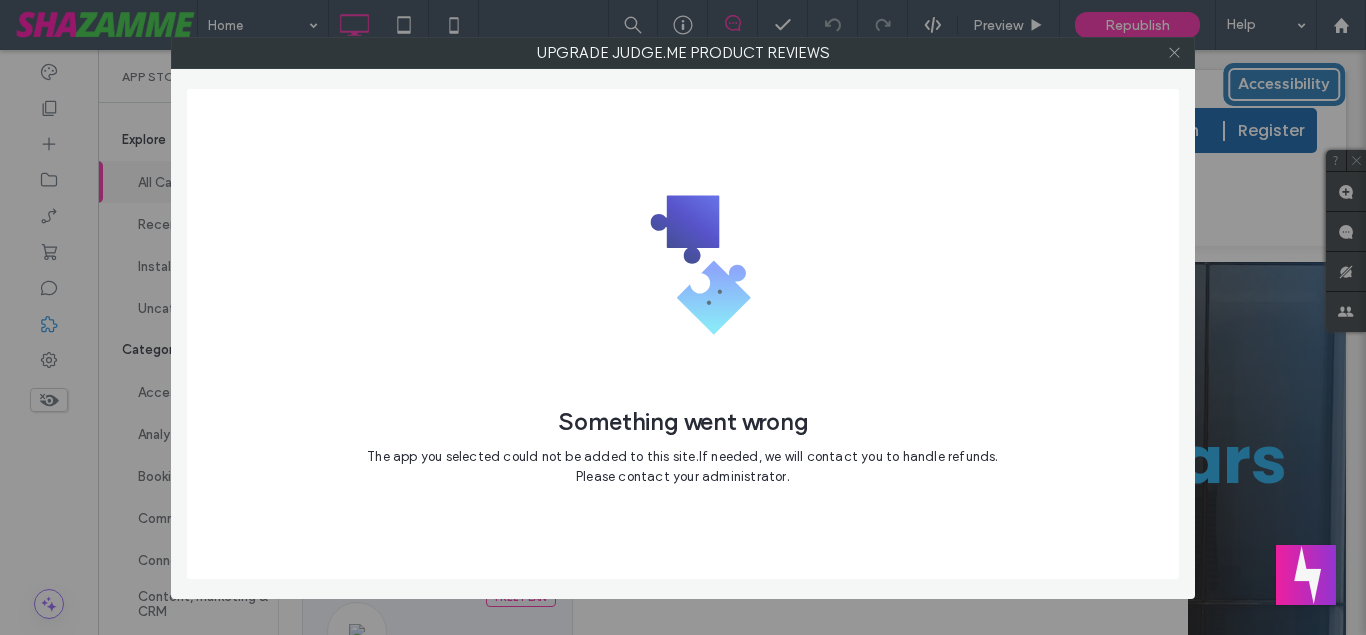 click at bounding box center (1174, 53) 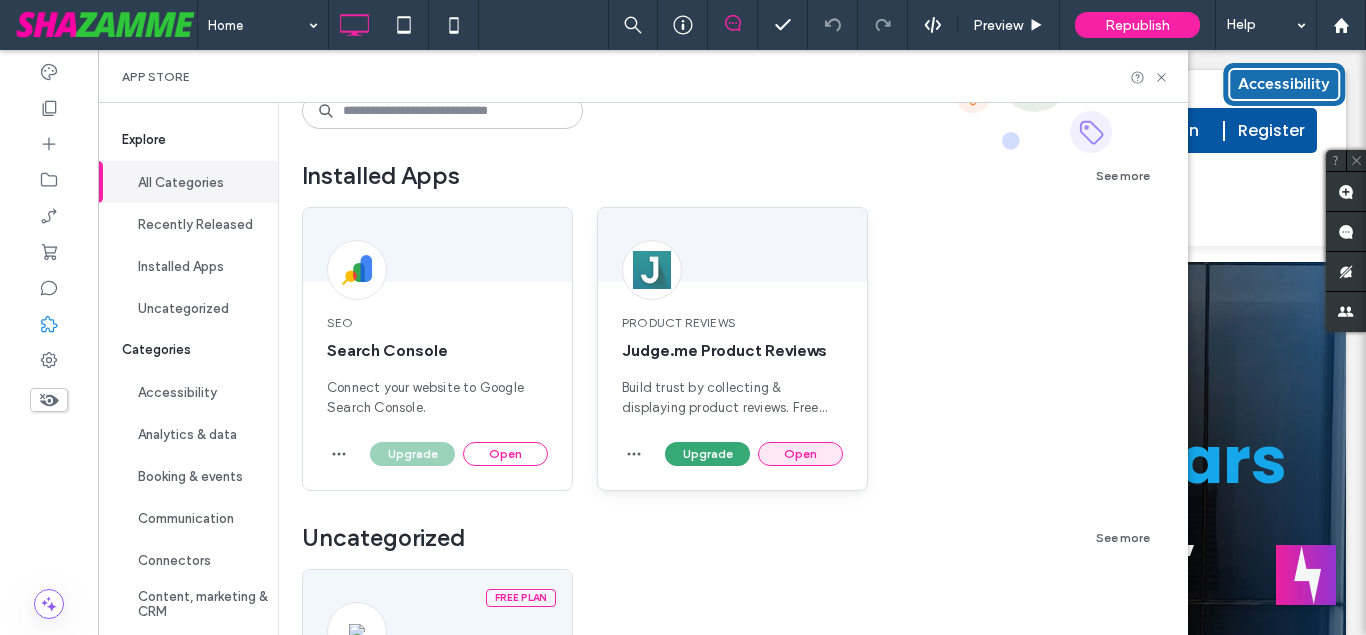 click on "Open" at bounding box center [800, 454] 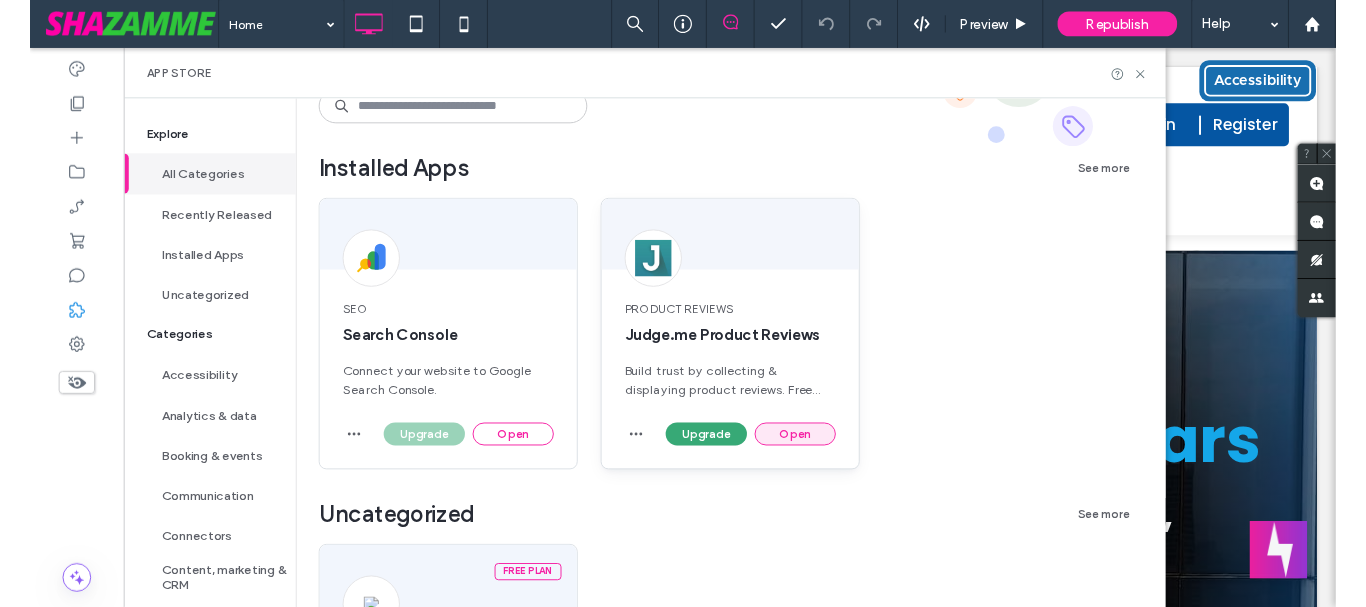 scroll, scrollTop: 0, scrollLeft: 0, axis: both 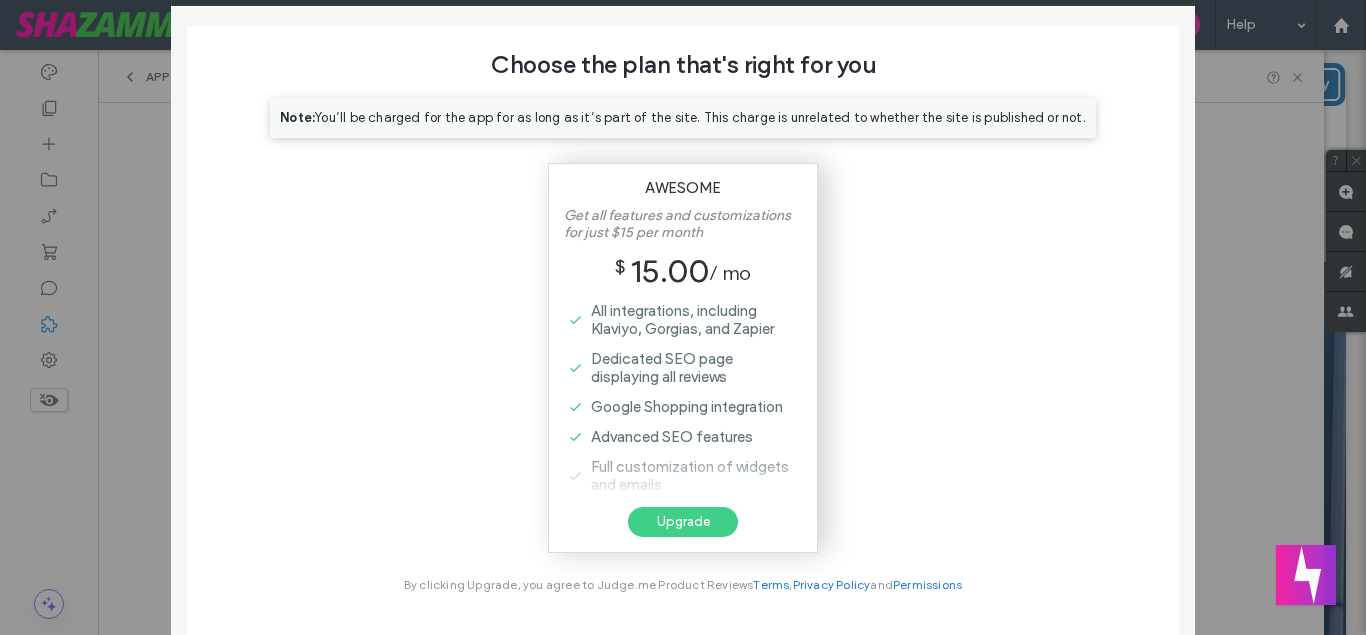 click on "Upgrade" at bounding box center [683, 522] 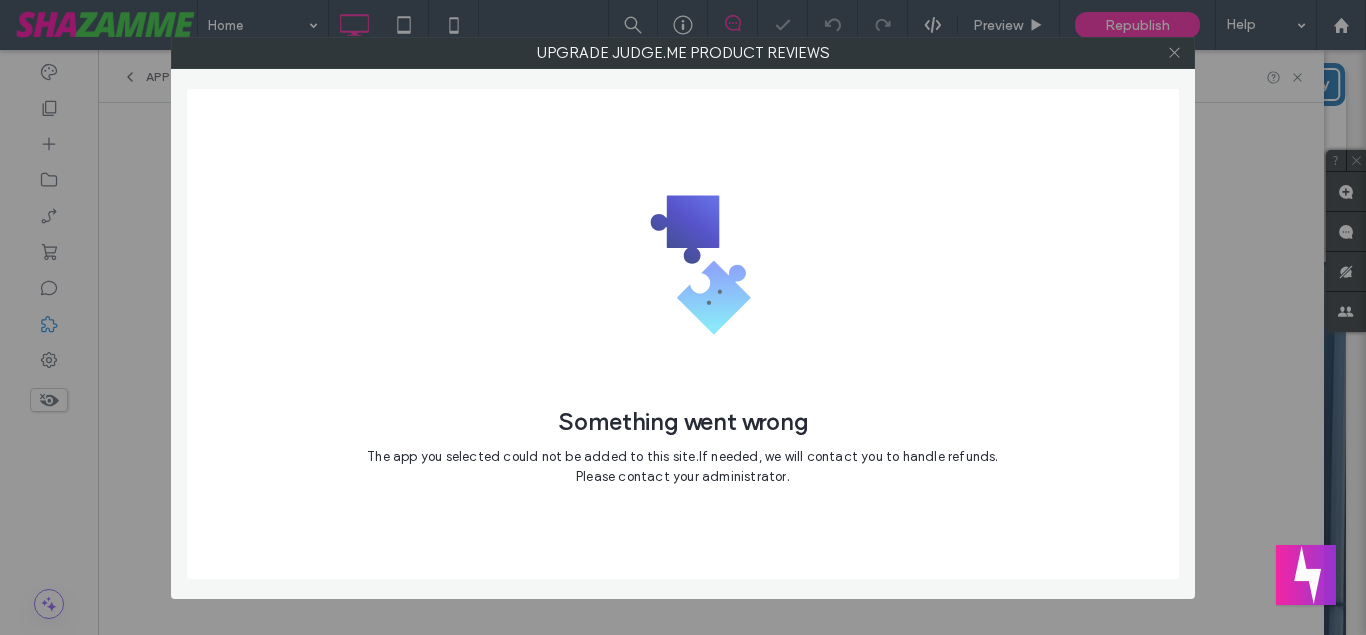 click 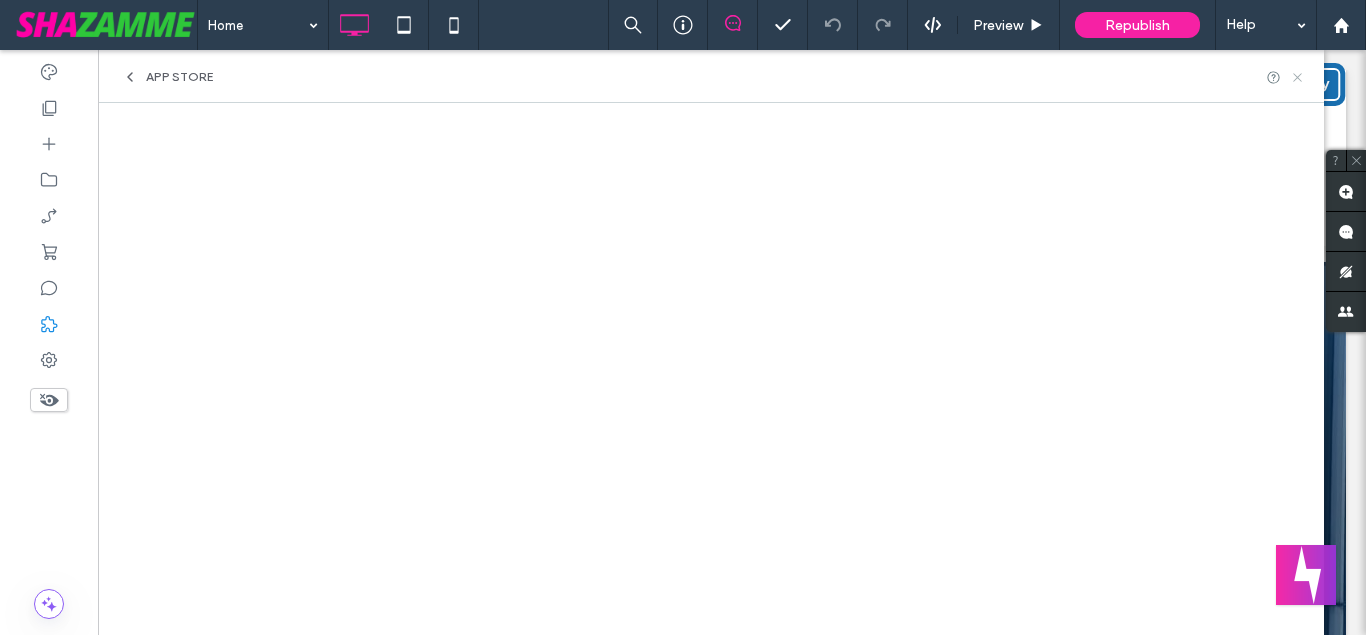 click 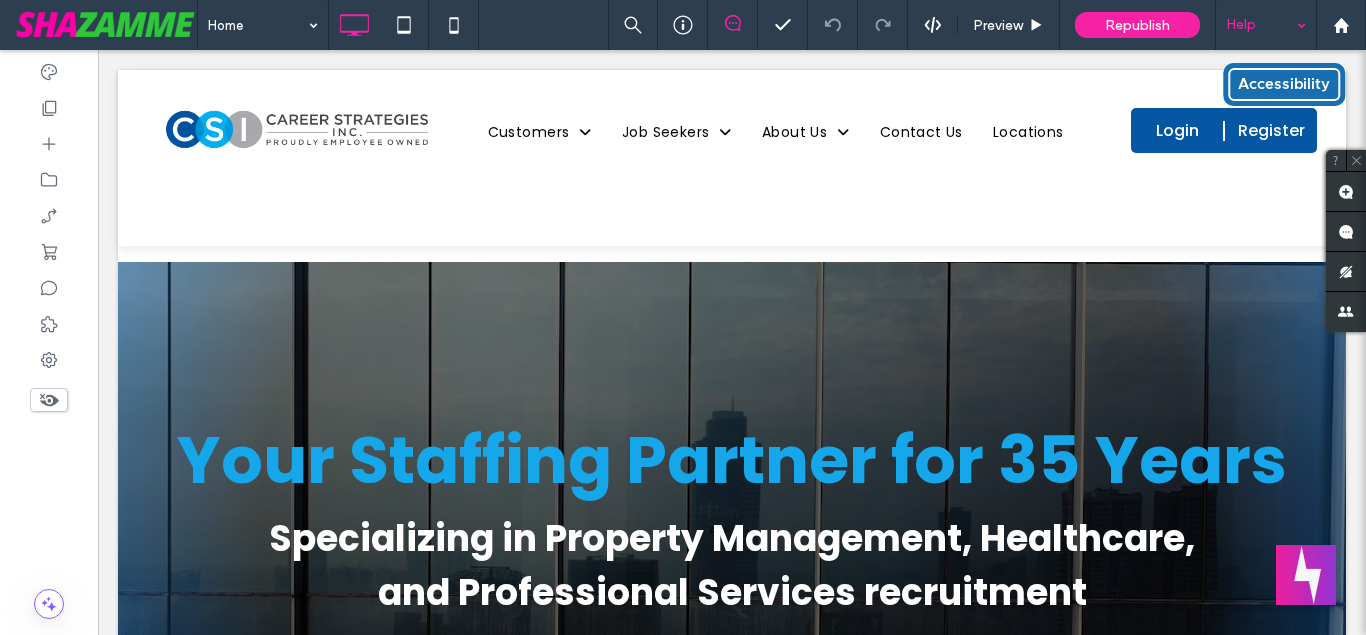 click at bounding box center (1266, 25) 